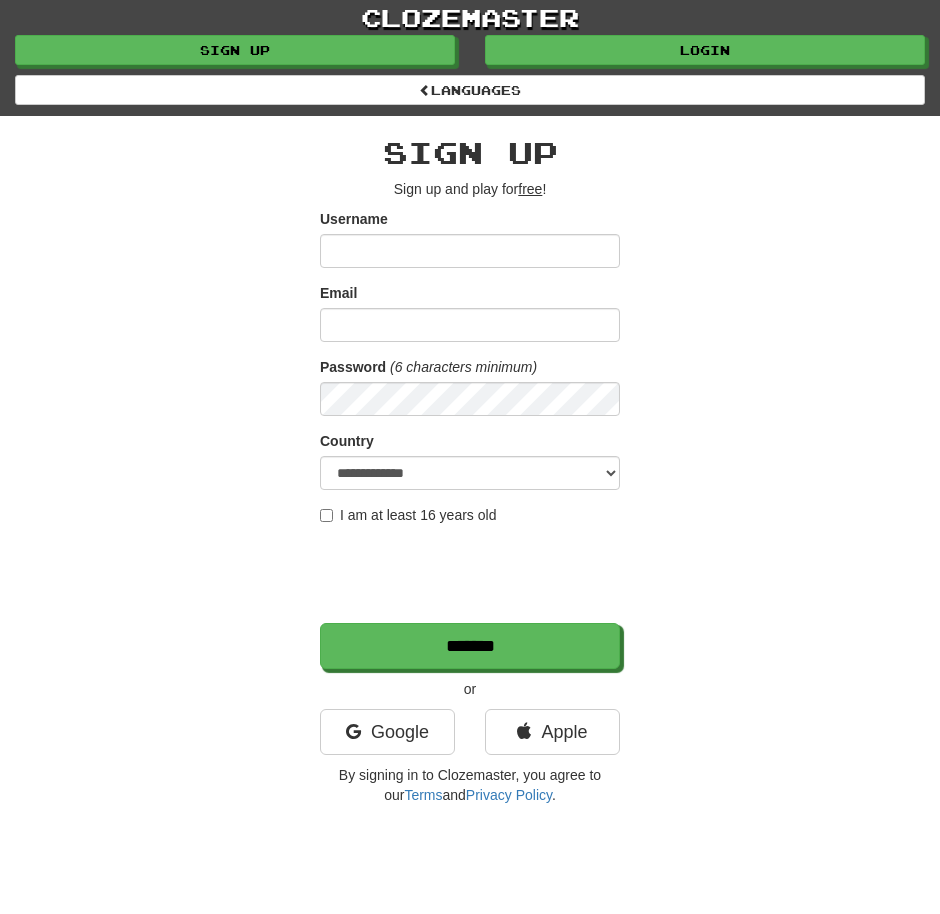 scroll, scrollTop: 0, scrollLeft: 0, axis: both 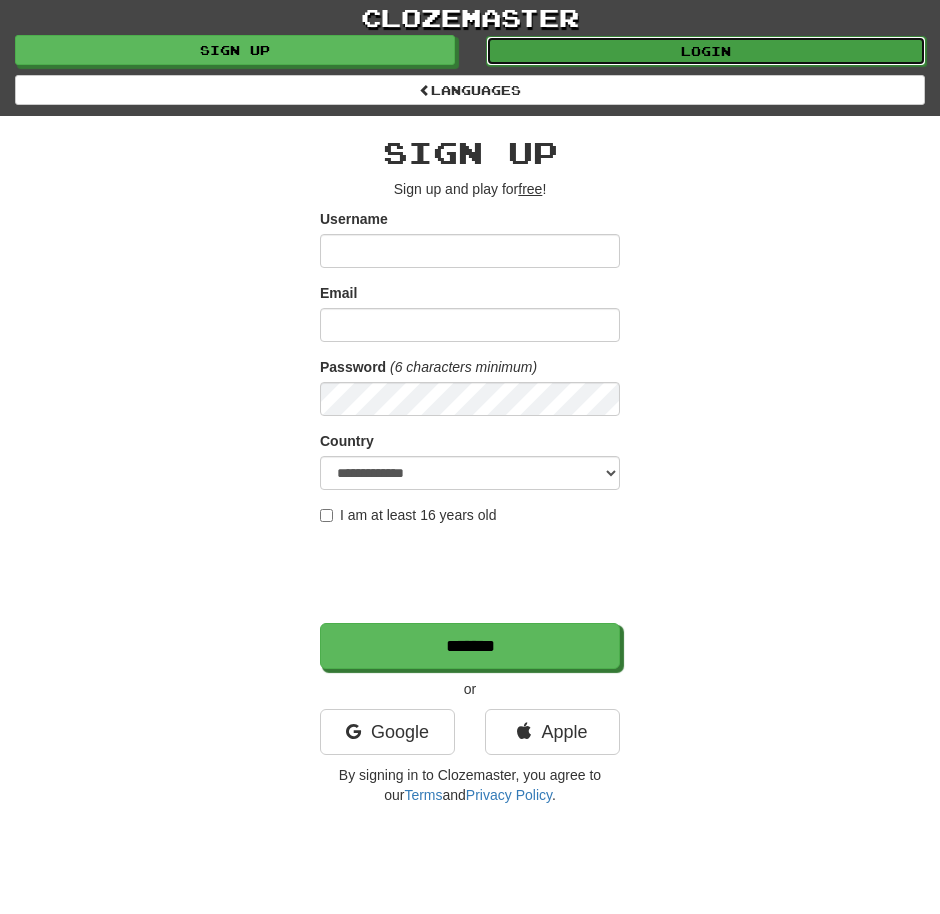 click on "Login" at bounding box center (706, 51) 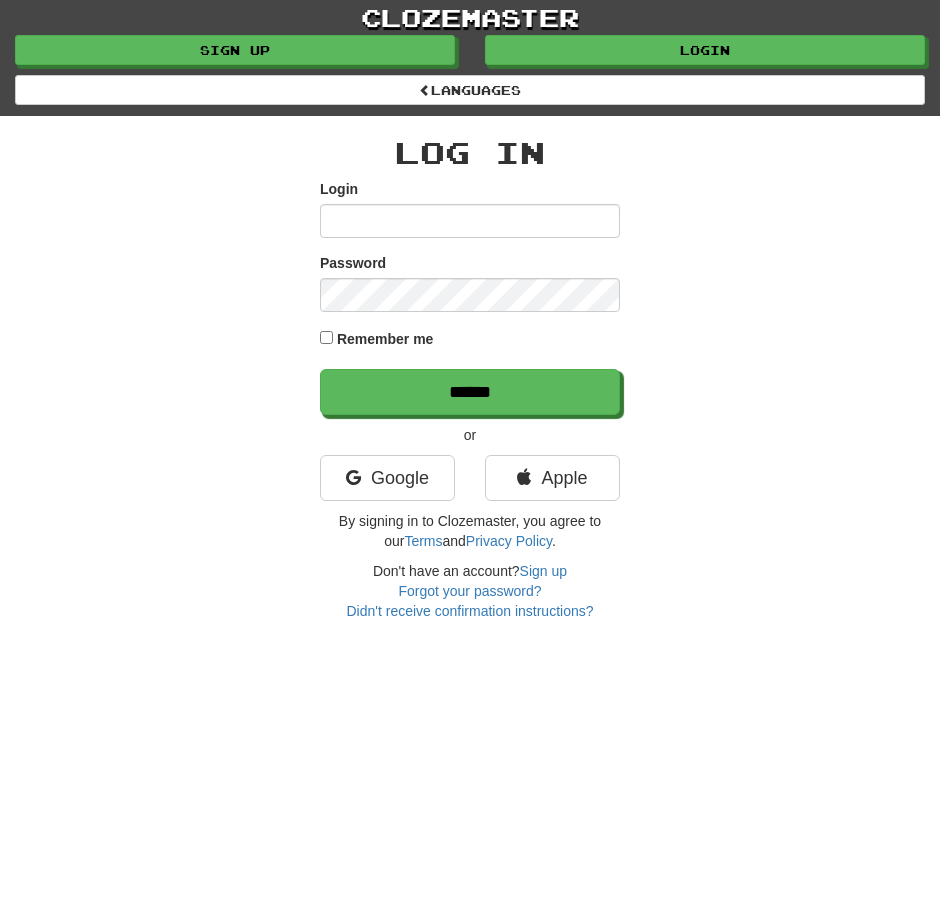 scroll, scrollTop: 0, scrollLeft: 0, axis: both 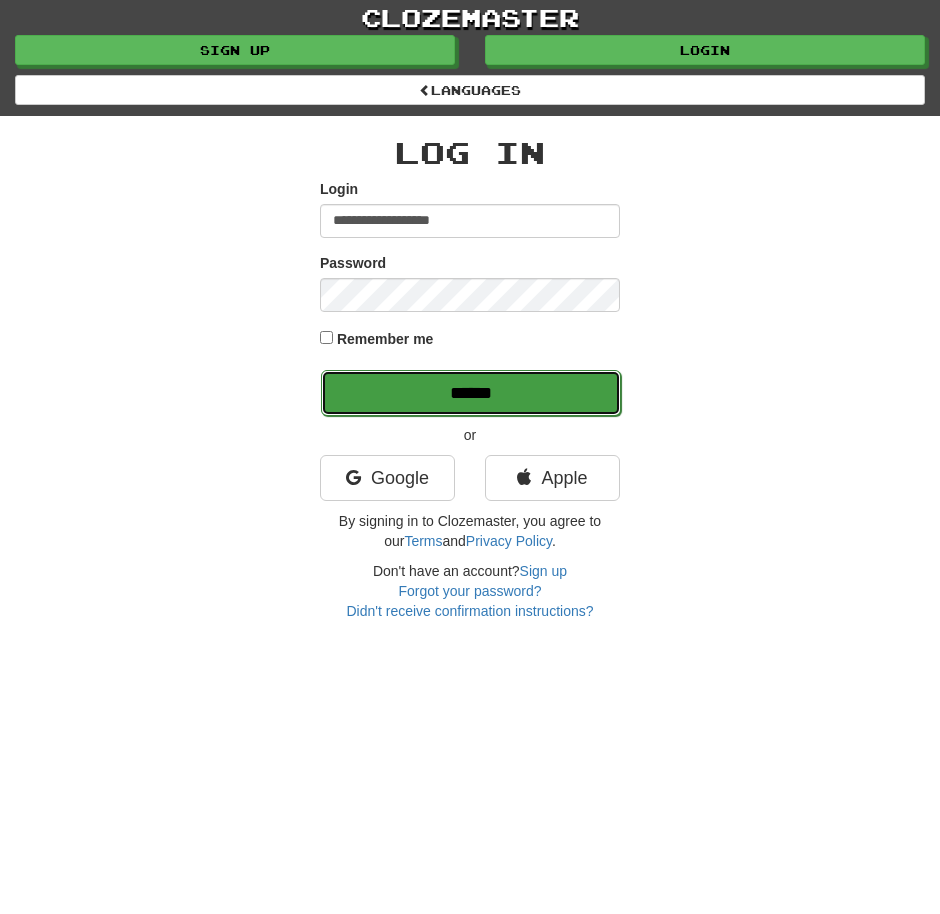 click on "******" at bounding box center (471, 393) 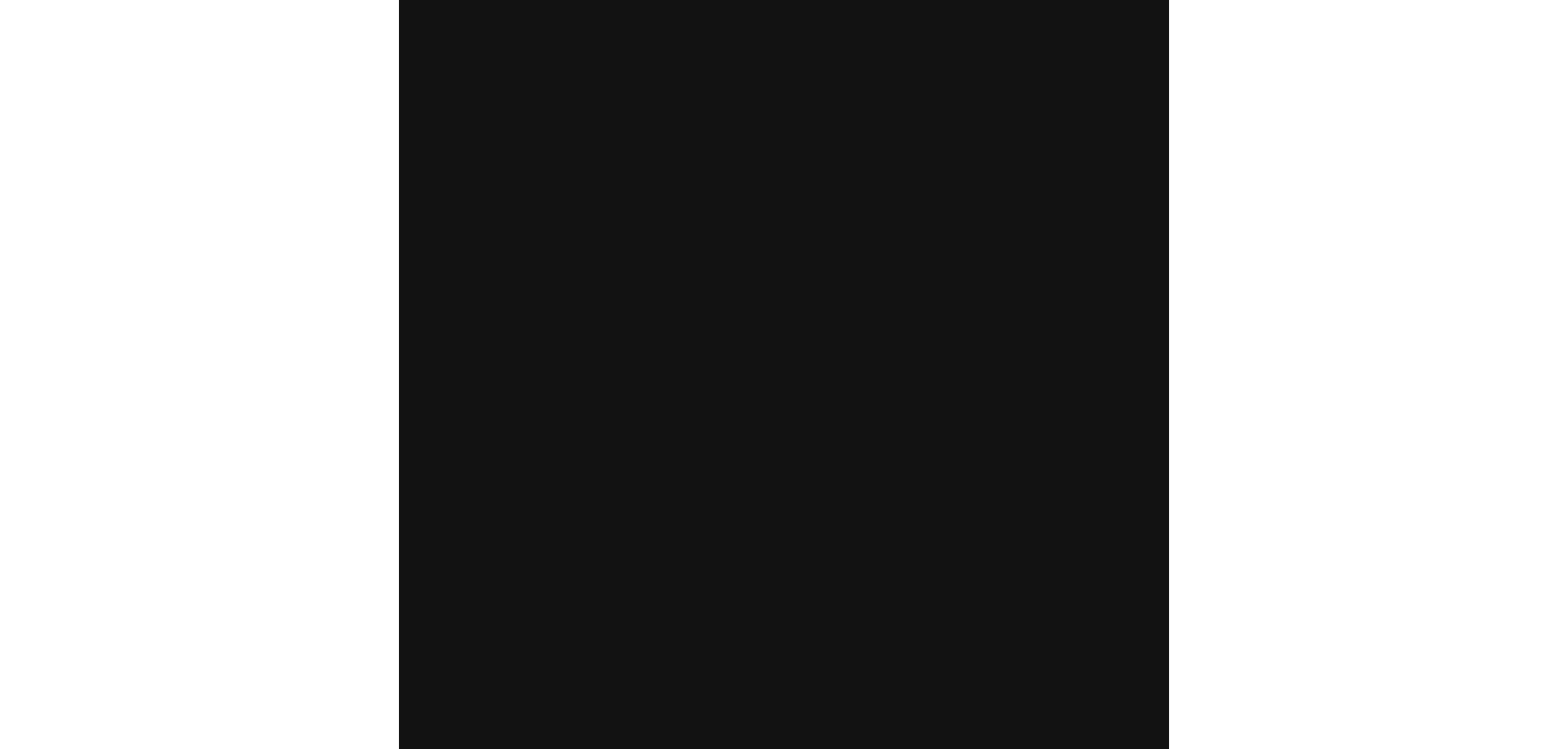 scroll, scrollTop: 0, scrollLeft: 0, axis: both 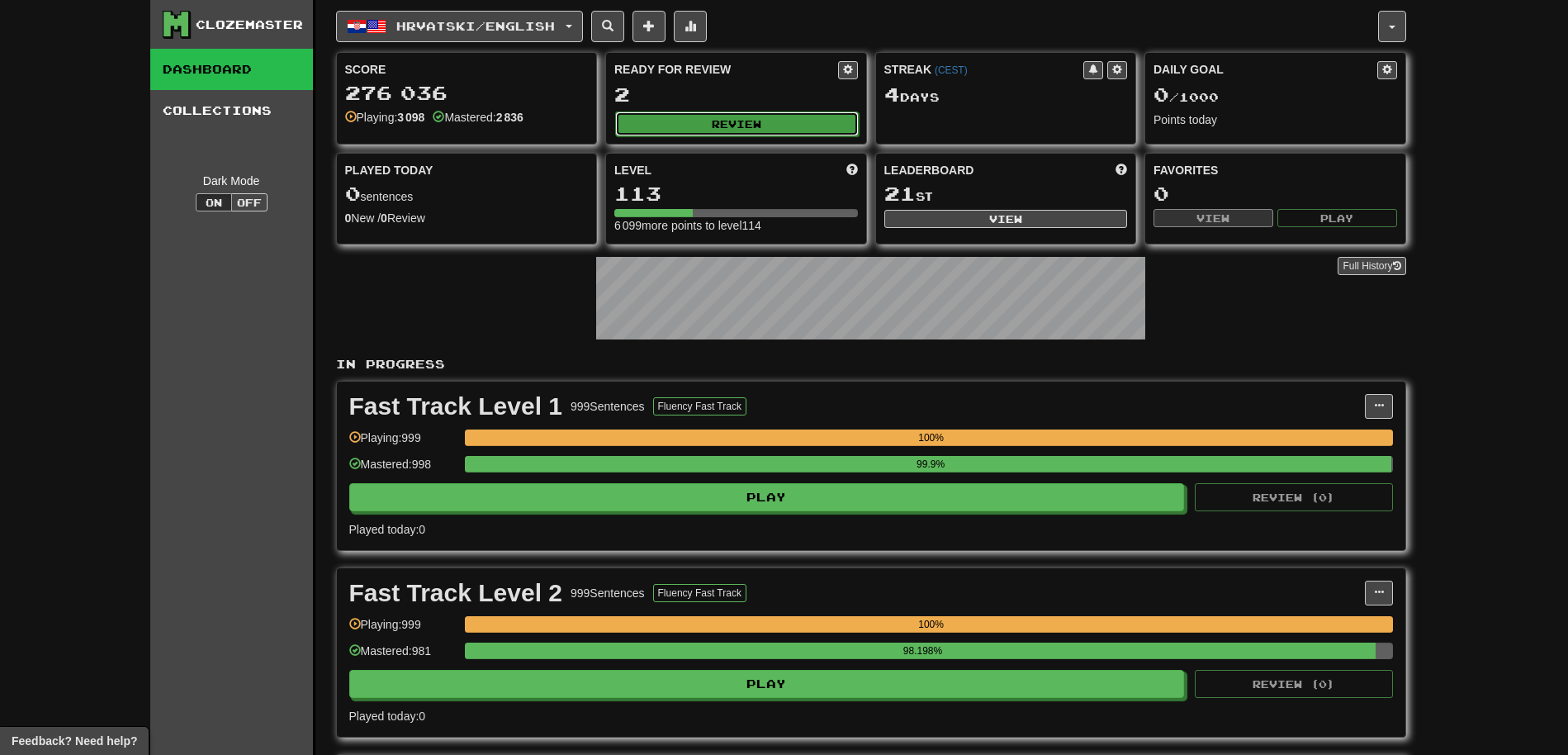 click on "Review" at bounding box center (737, 124) 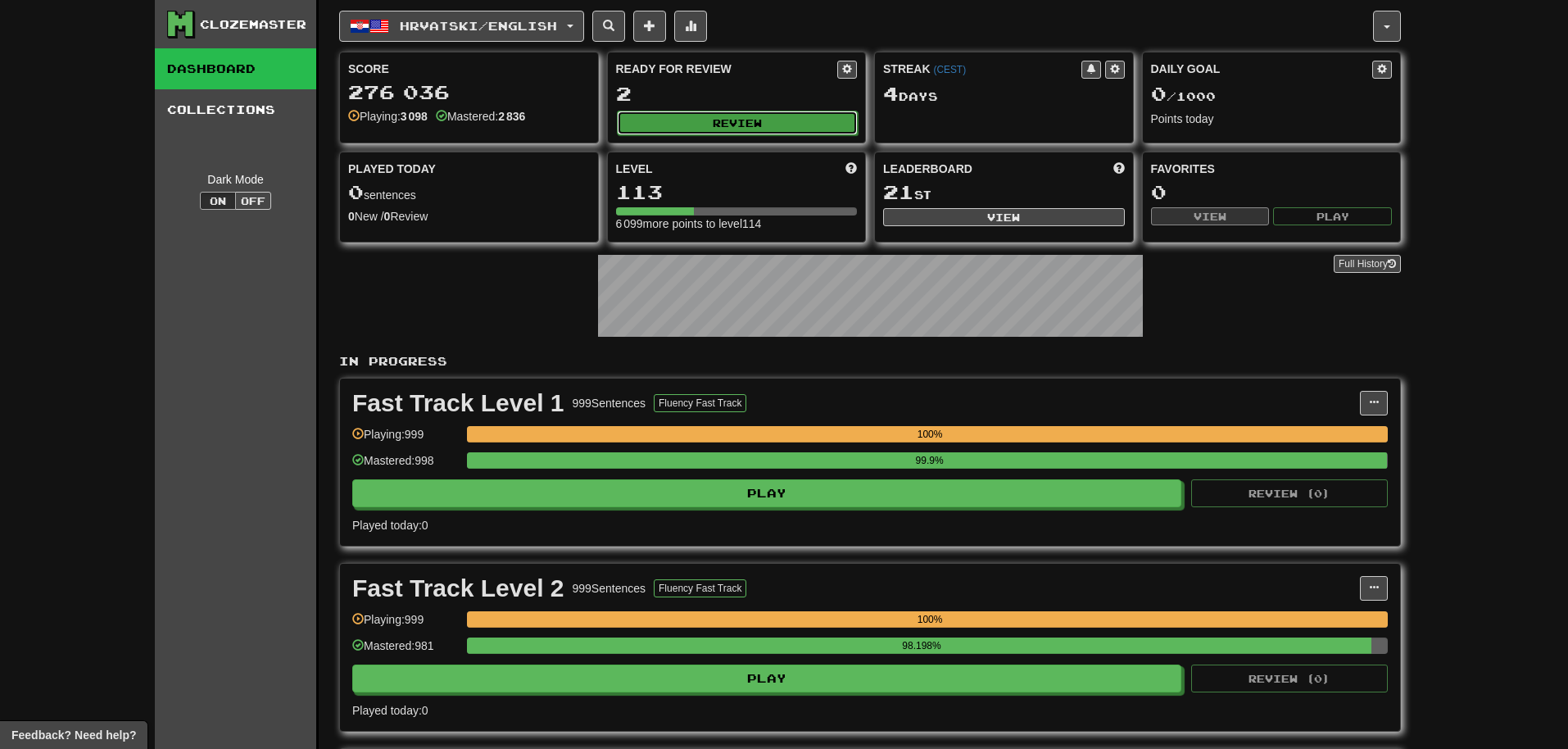 select on "***" 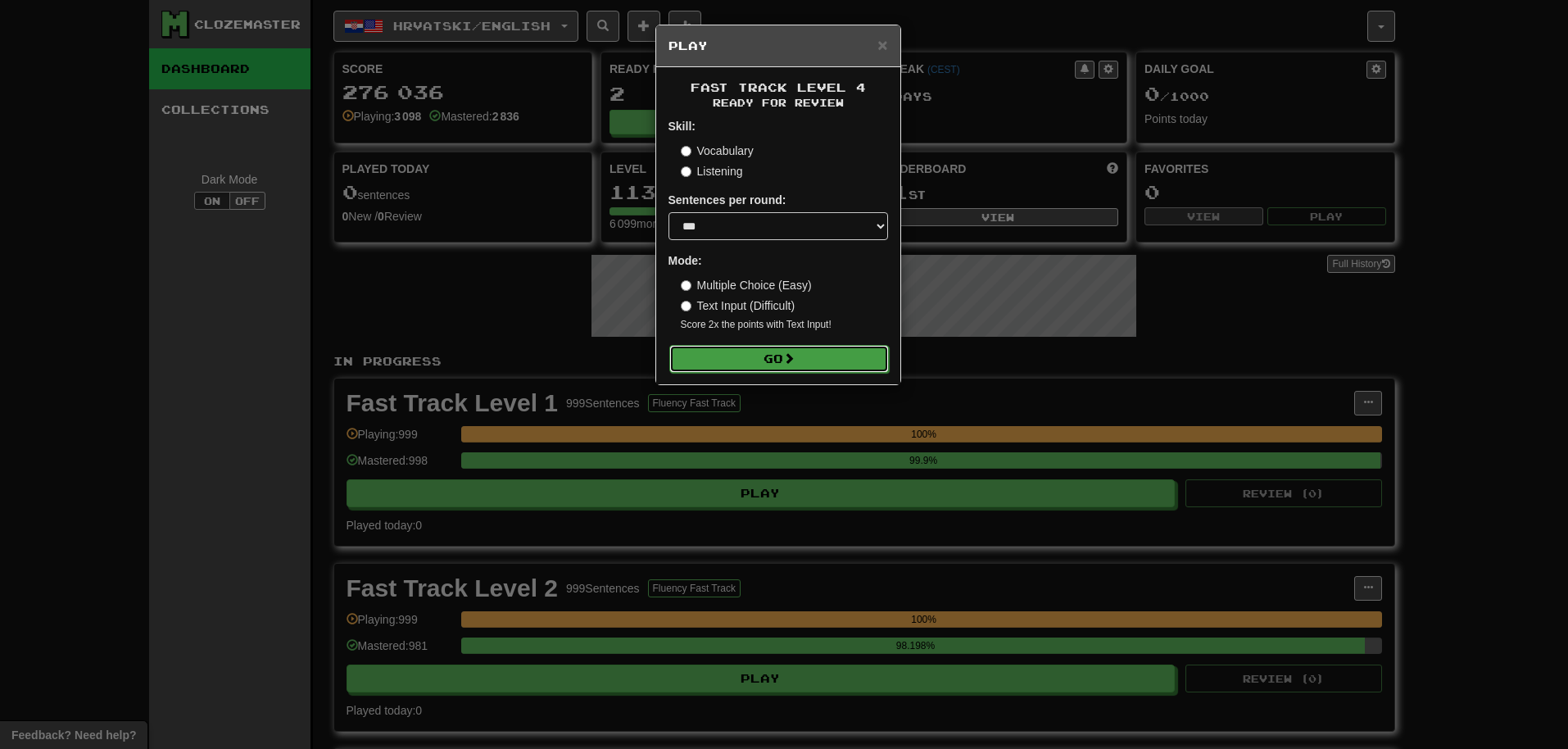 click on "Go" at bounding box center (779, 359) 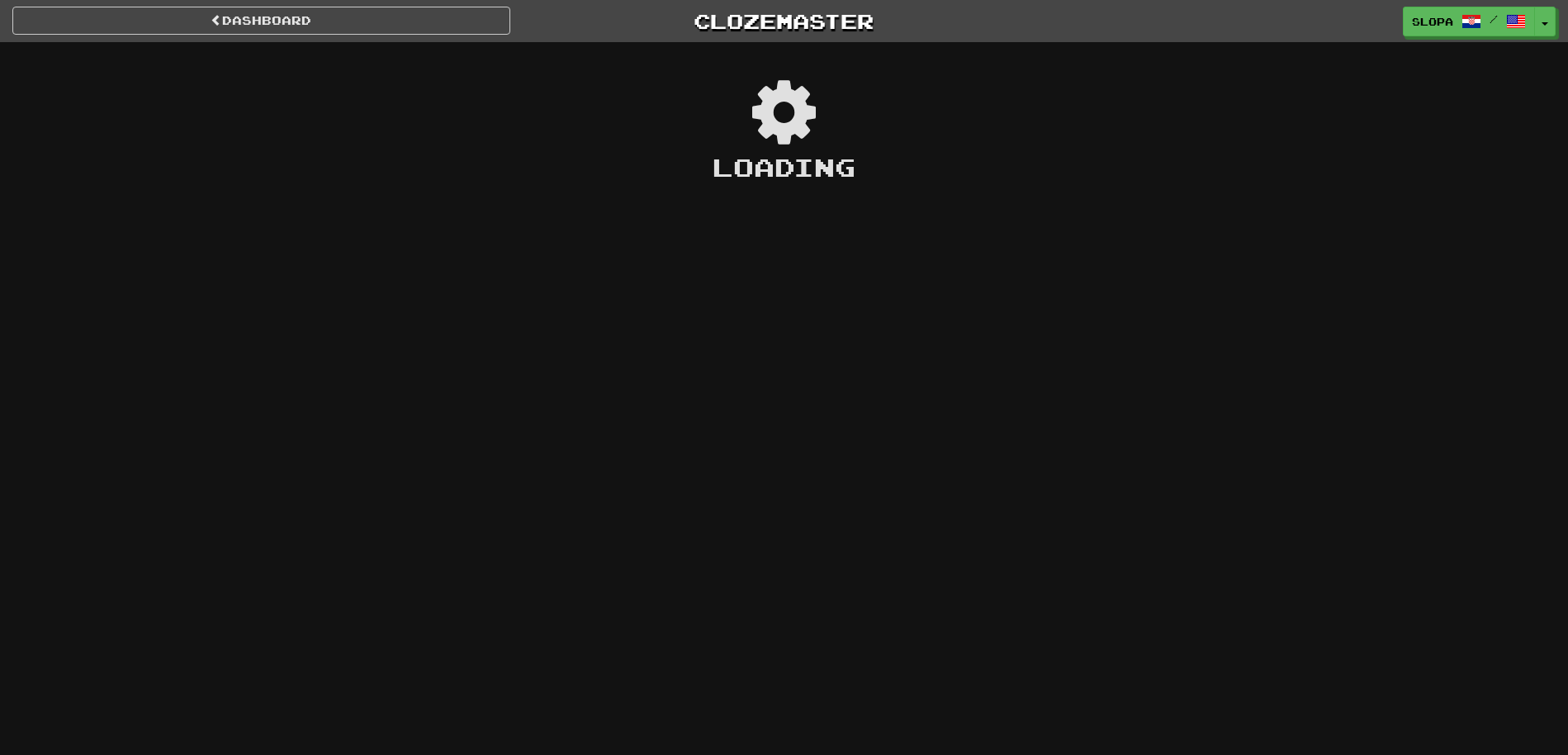 scroll, scrollTop: 0, scrollLeft: 0, axis: both 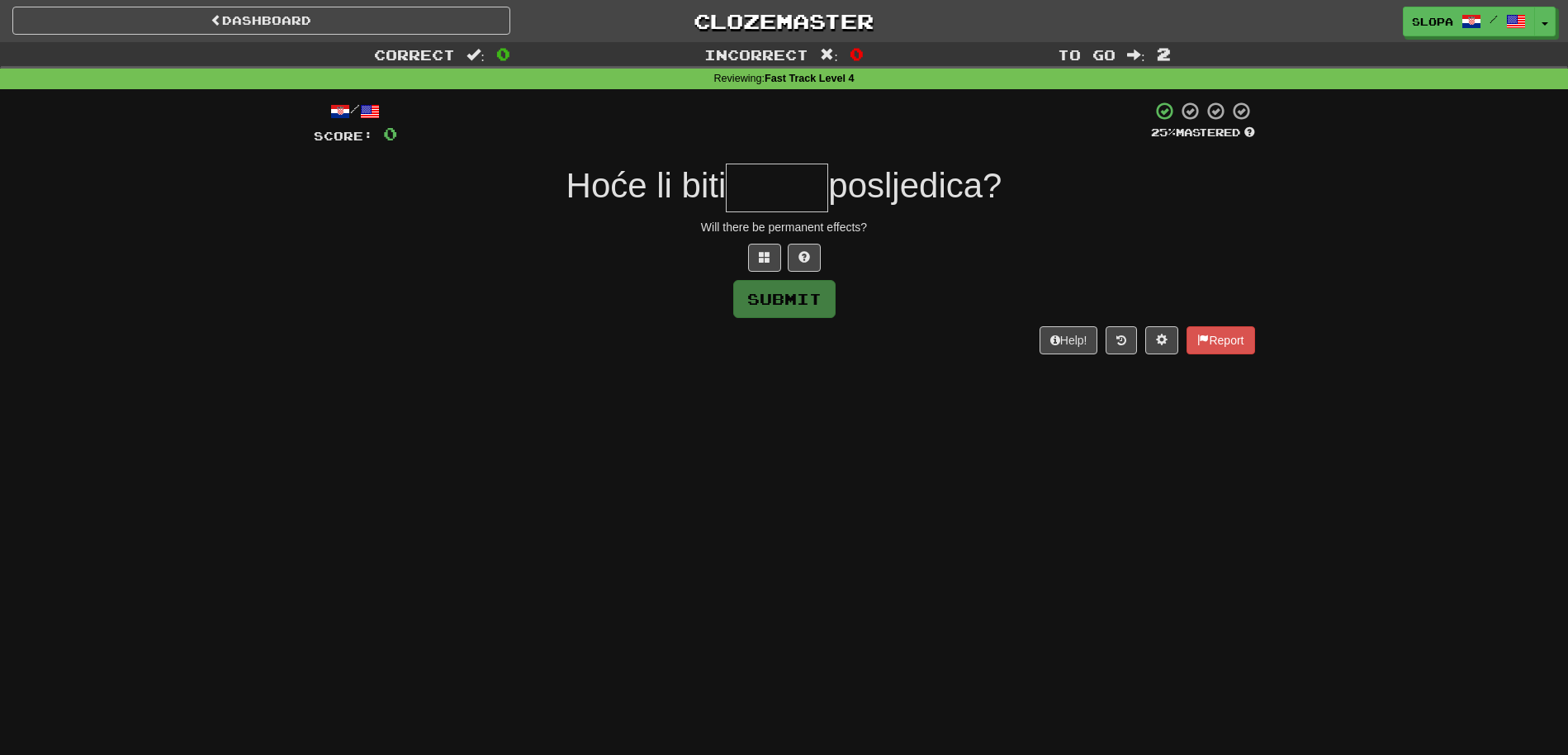 click at bounding box center (777, 188) 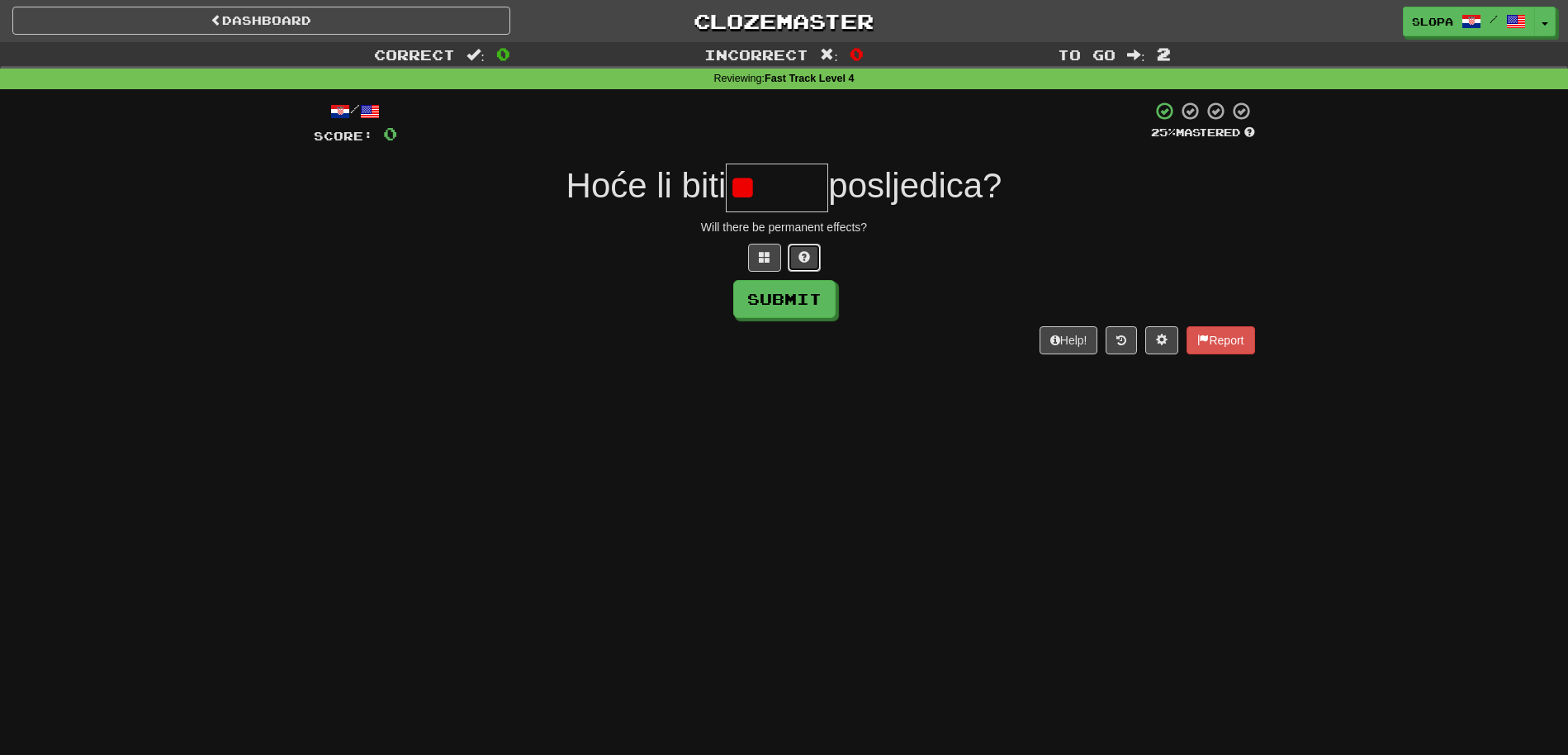 click at bounding box center (804, 257) 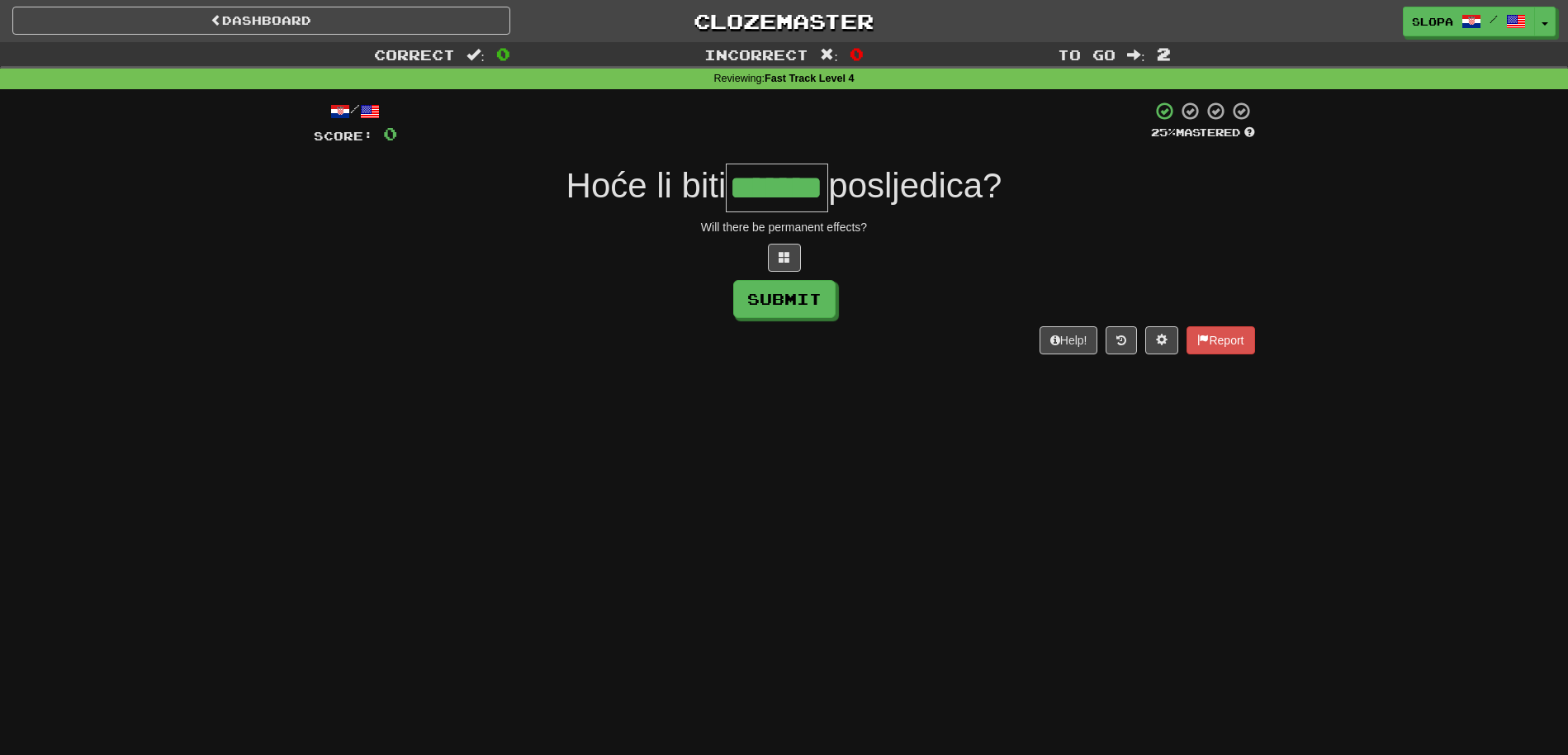 type on "*******" 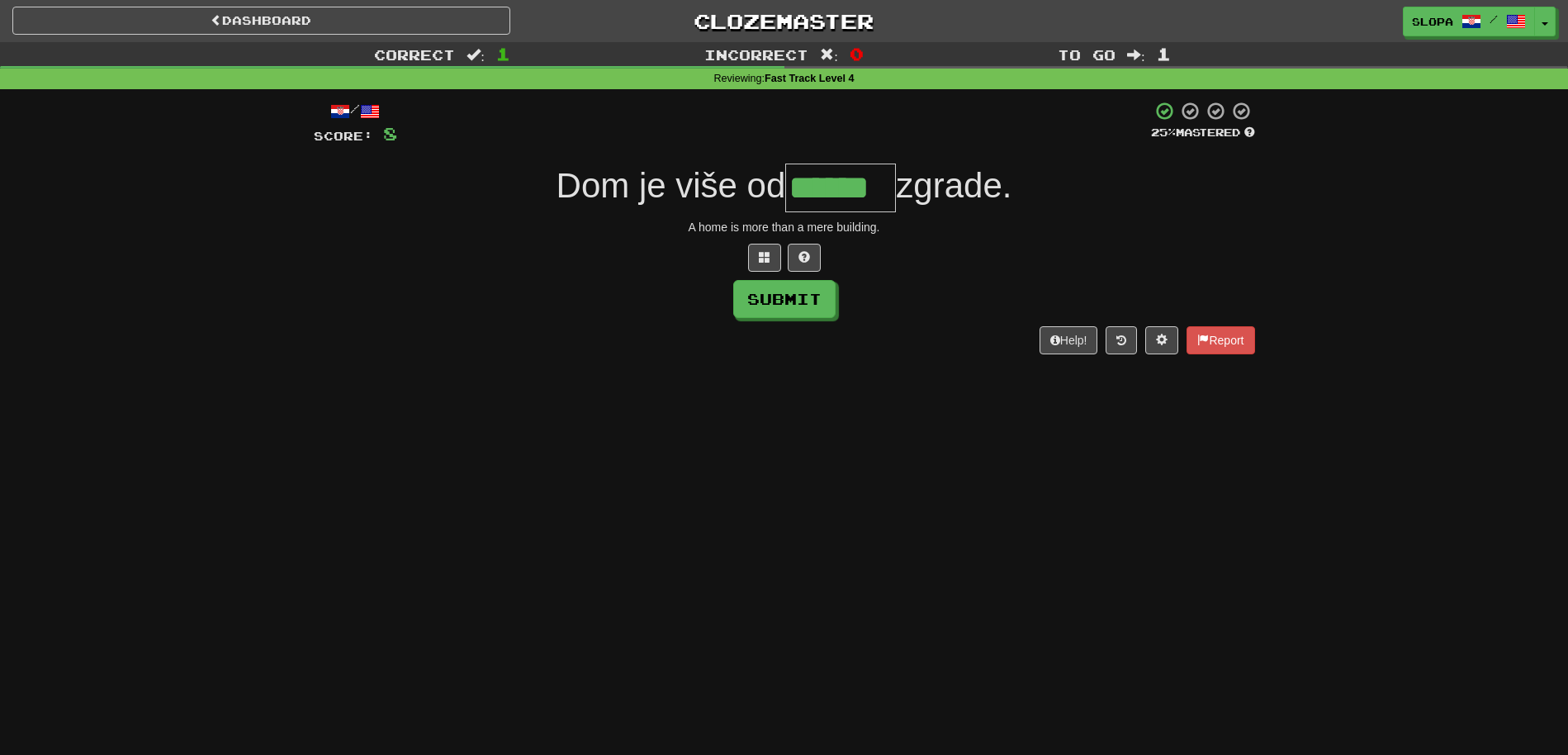 type on "******" 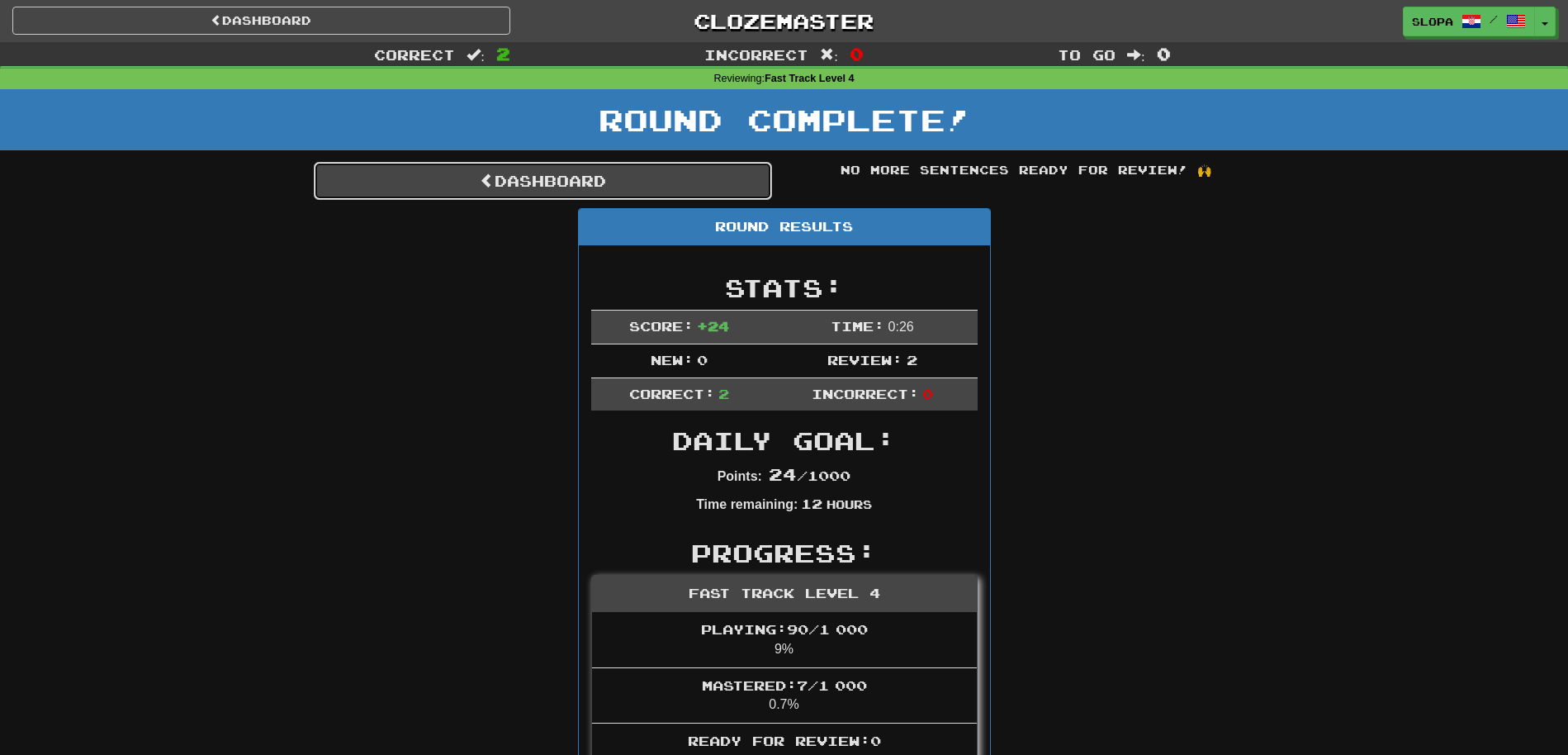 click on "Dashboard" at bounding box center [542, 181] 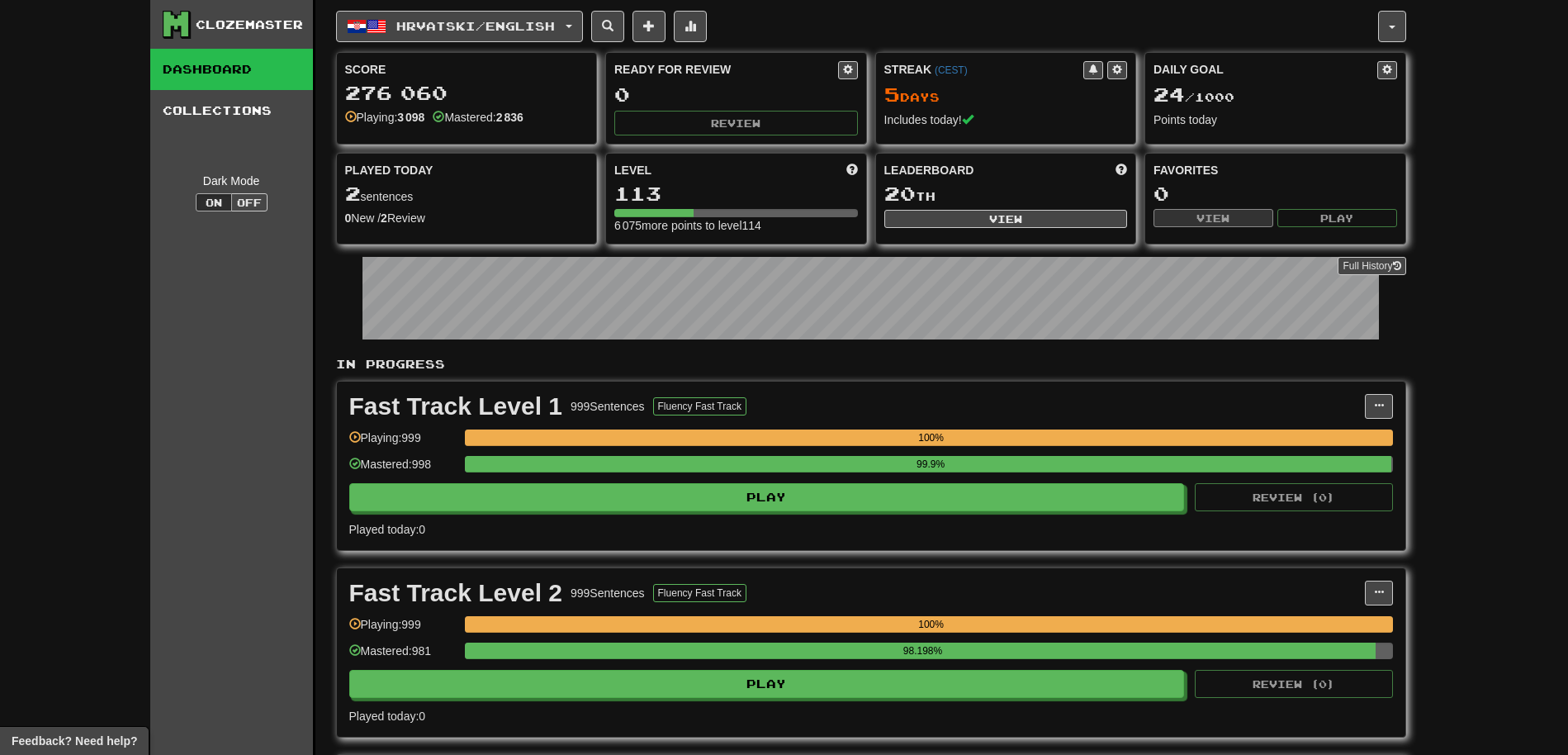 scroll, scrollTop: 0, scrollLeft: 0, axis: both 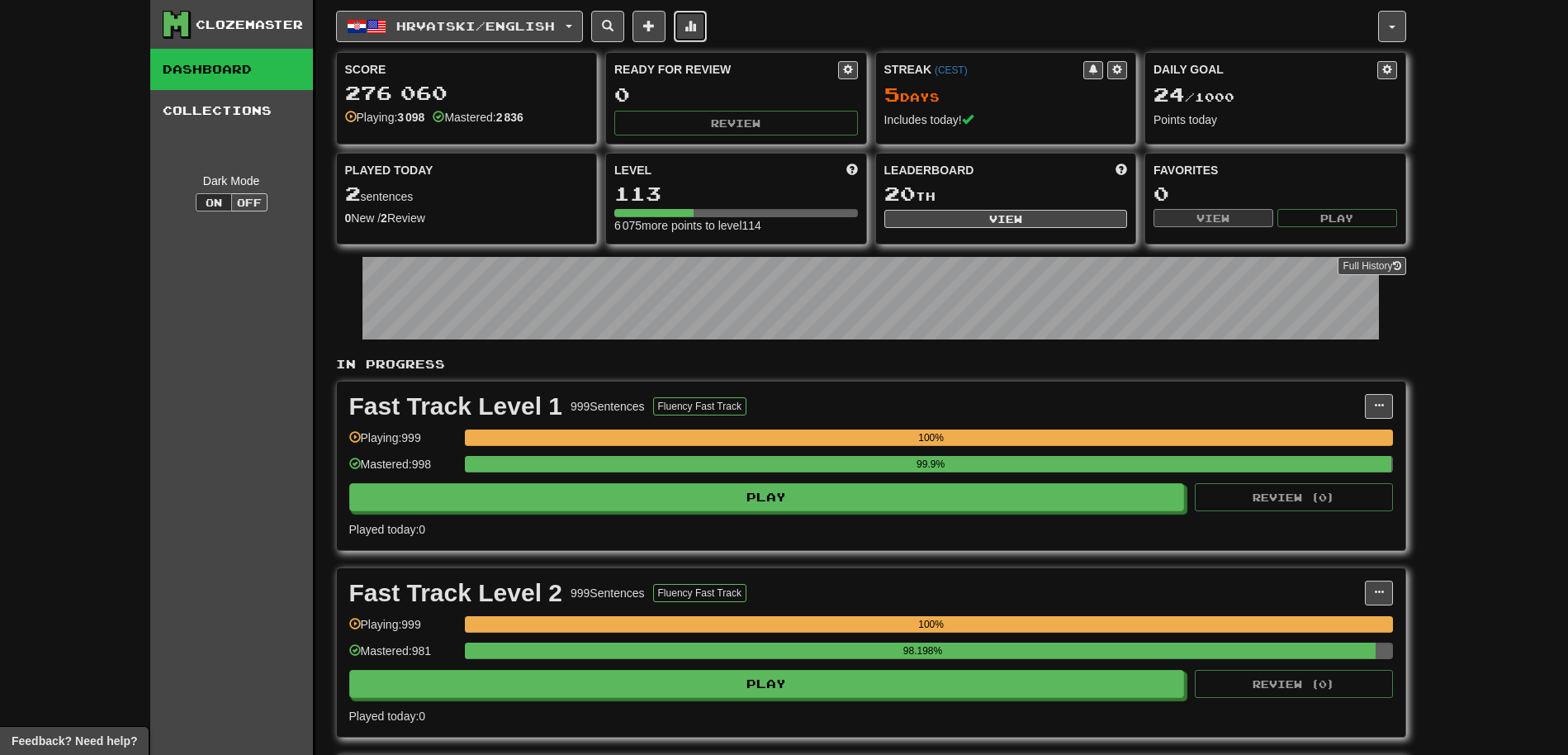 click at bounding box center [690, 26] 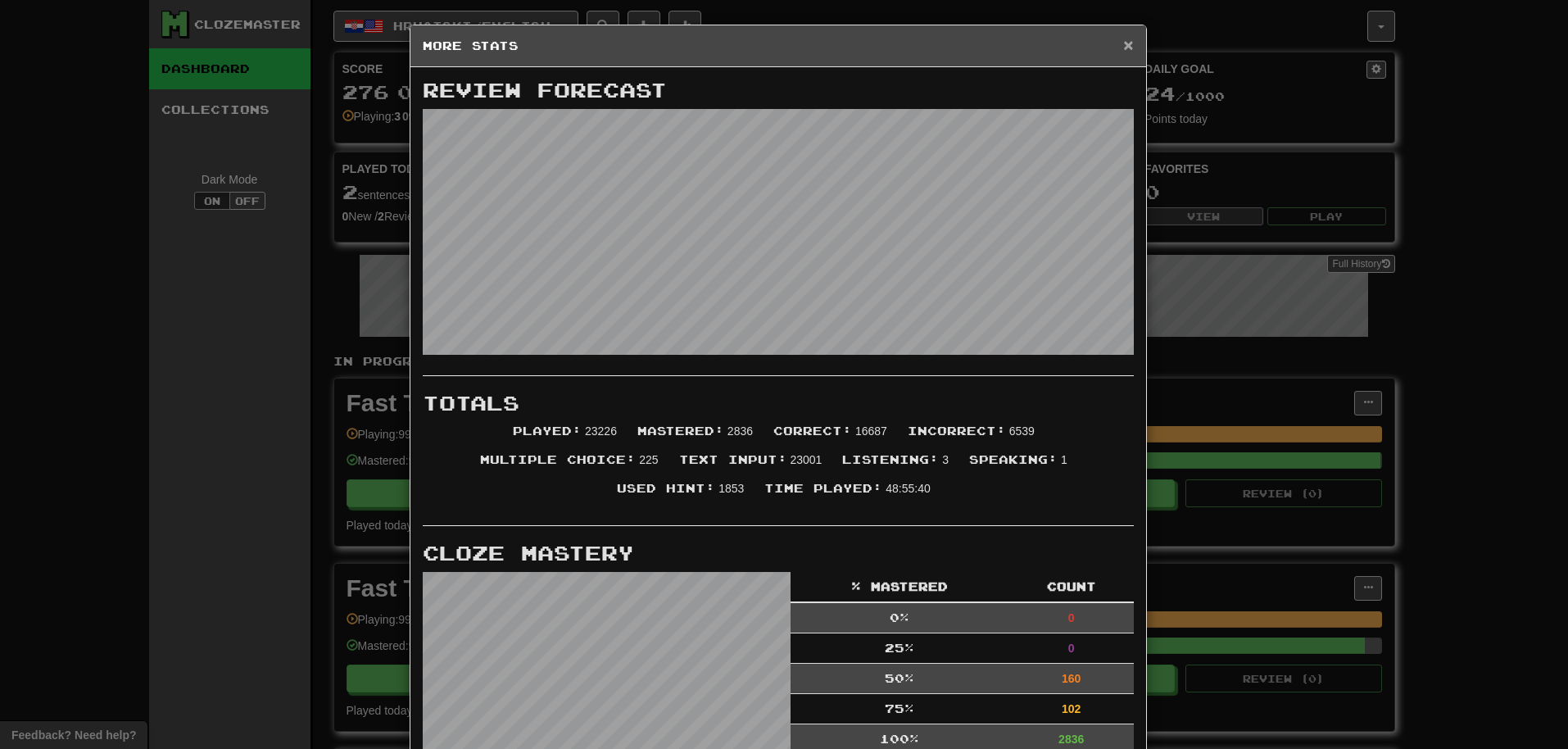 click on "×" at bounding box center [1128, 44] 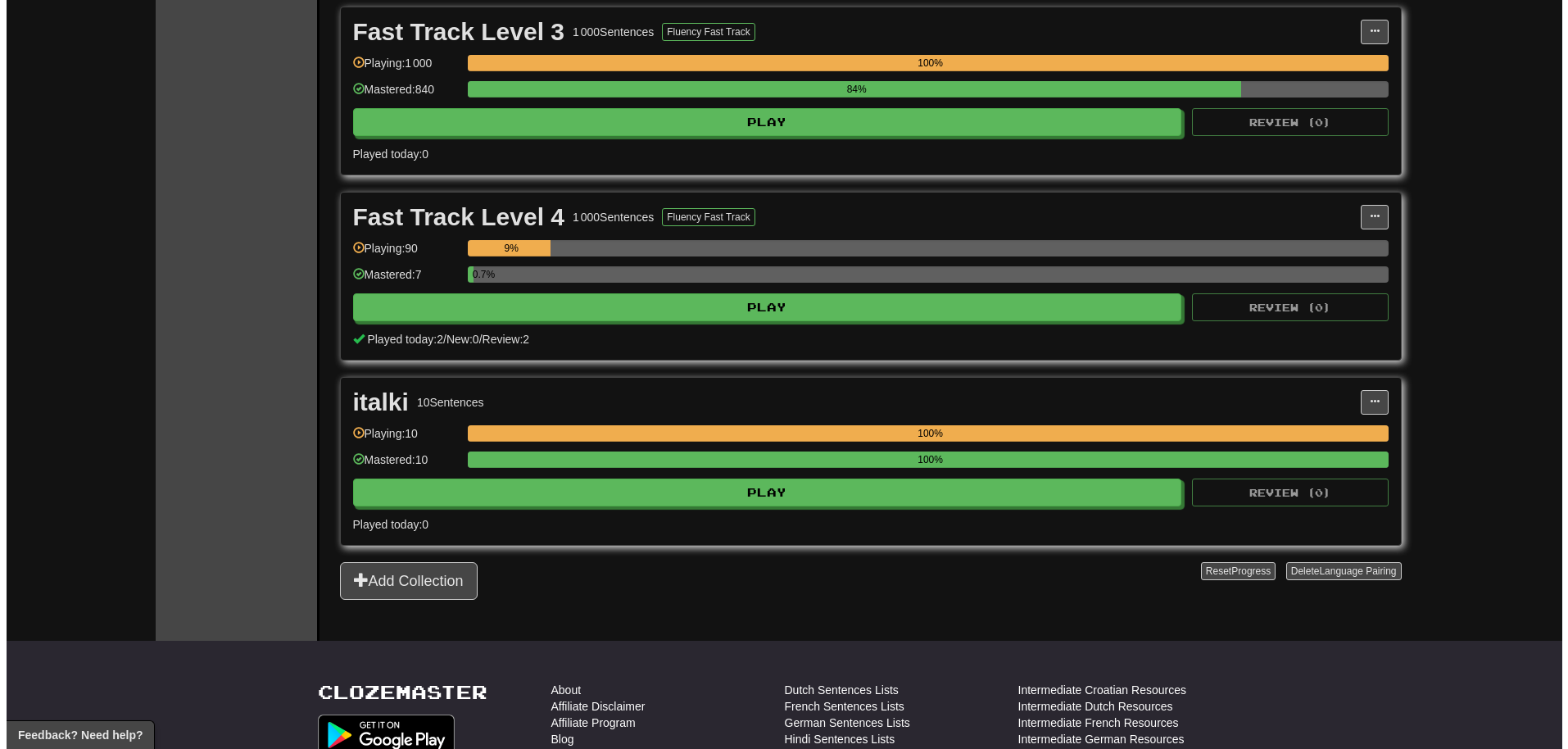 scroll, scrollTop: 742, scrollLeft: 0, axis: vertical 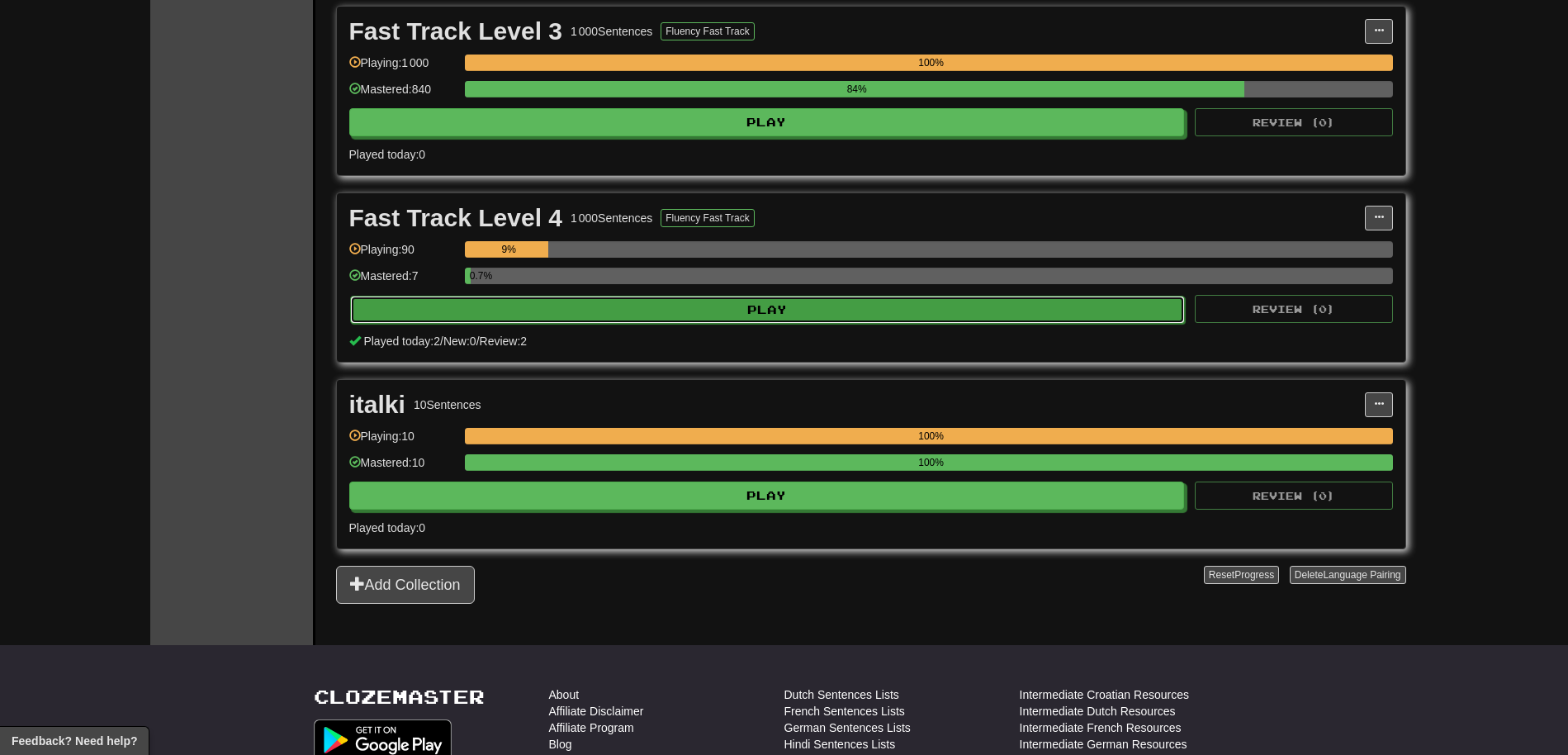click on "Play" at bounding box center (768, 310) 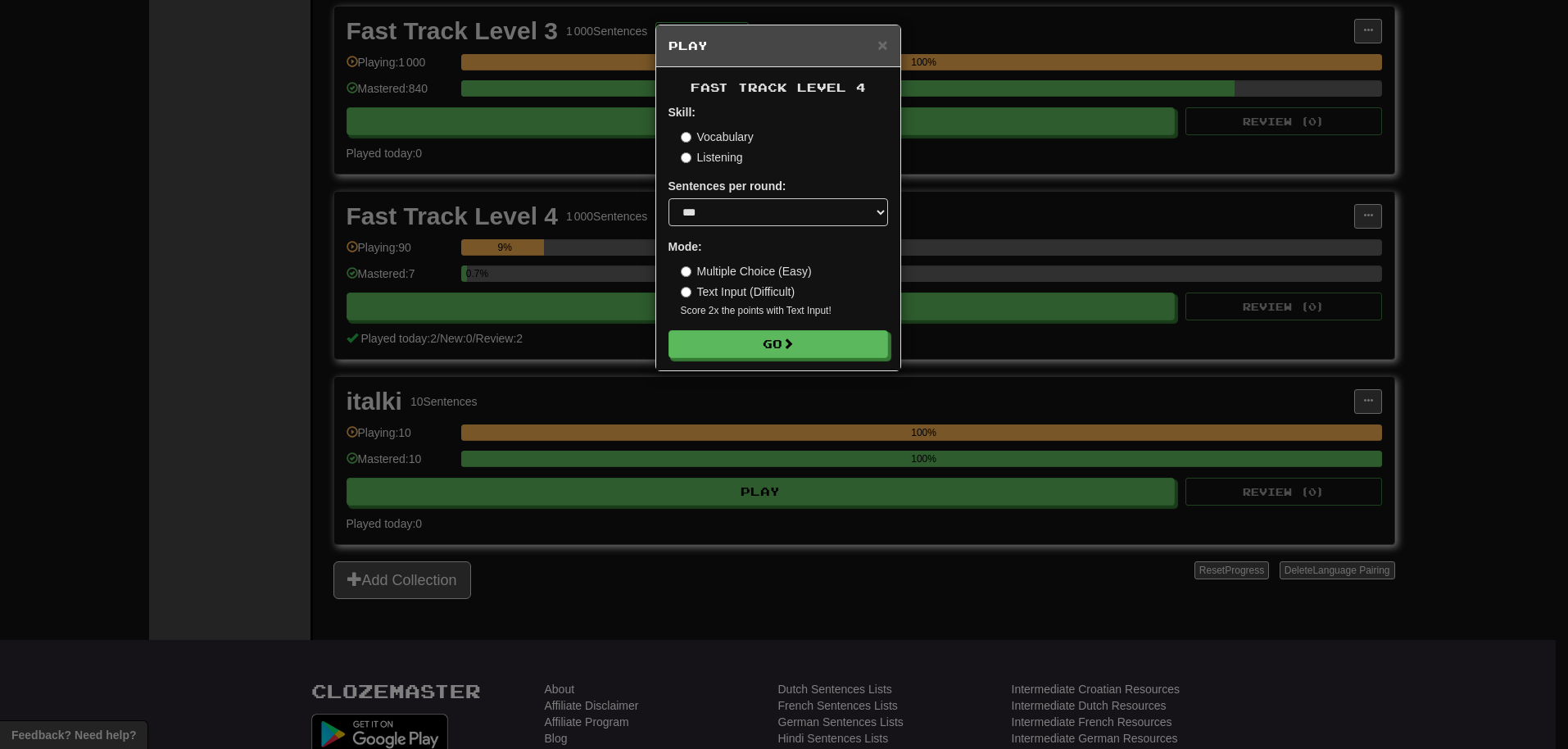 click on "Sentences per round:" at bounding box center (727, 186) 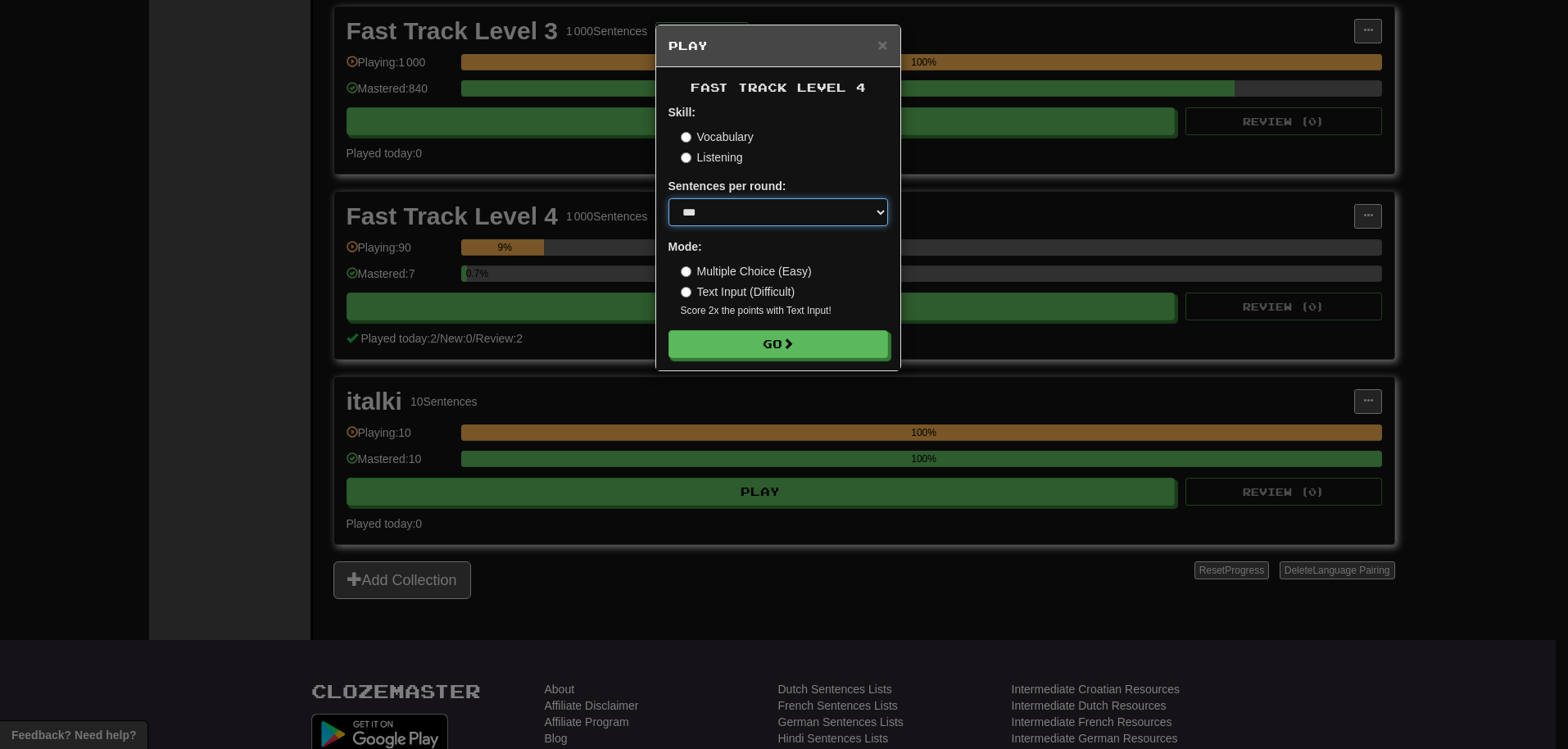 click on "* ** ** ** ** ** *** ********" at bounding box center [778, 212] 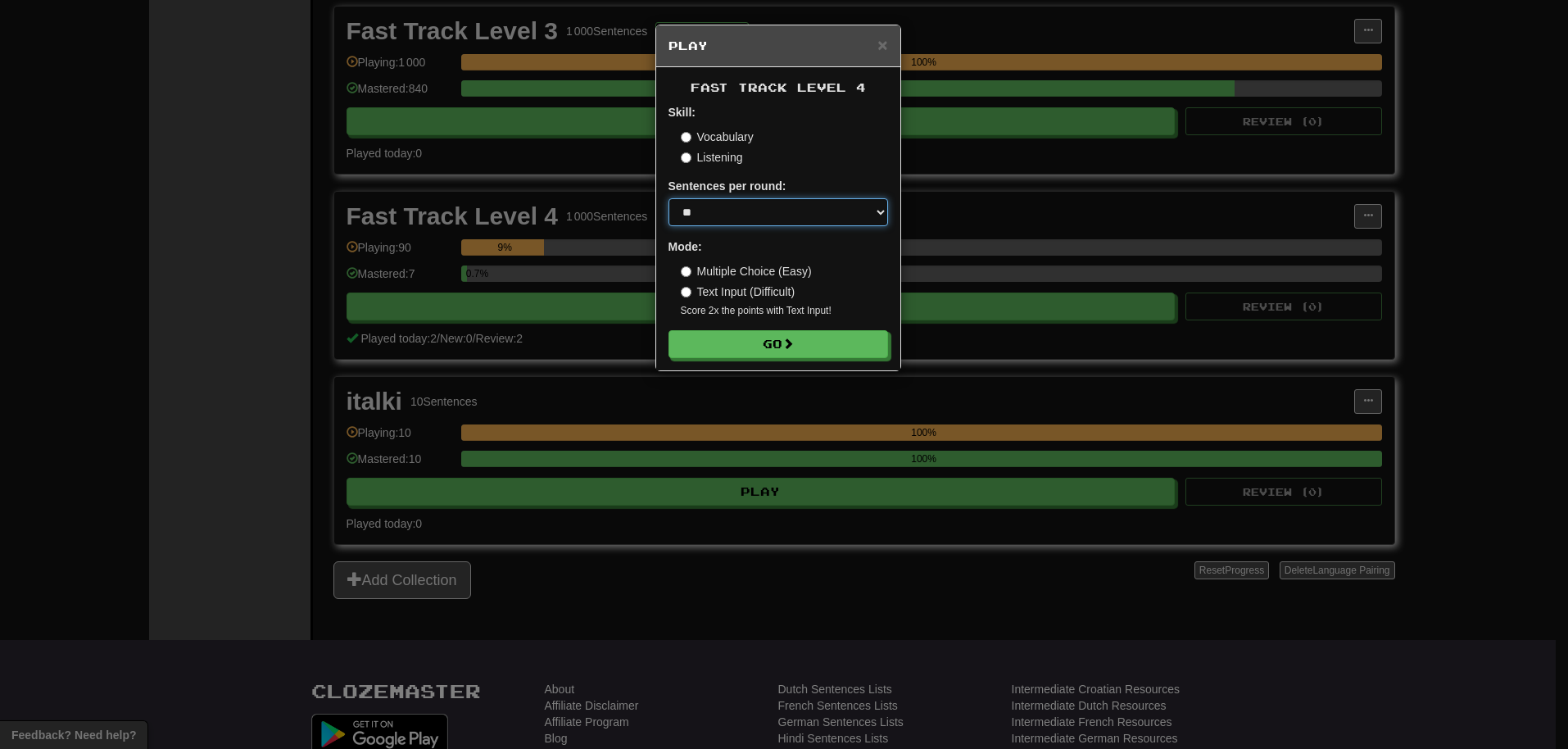 click on "* ** ** ** ** ** *** ********" at bounding box center [778, 212] 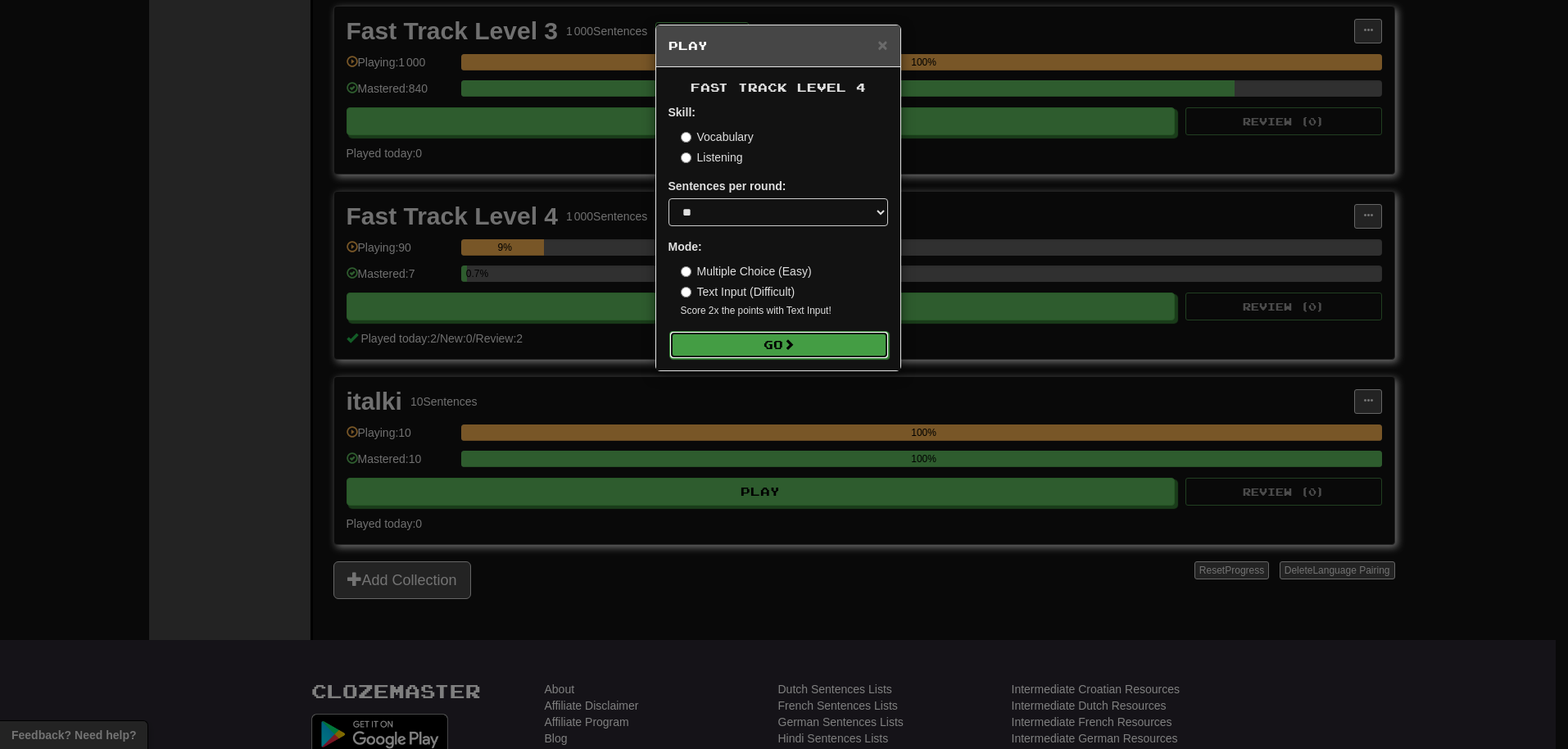 click at bounding box center (789, 344) 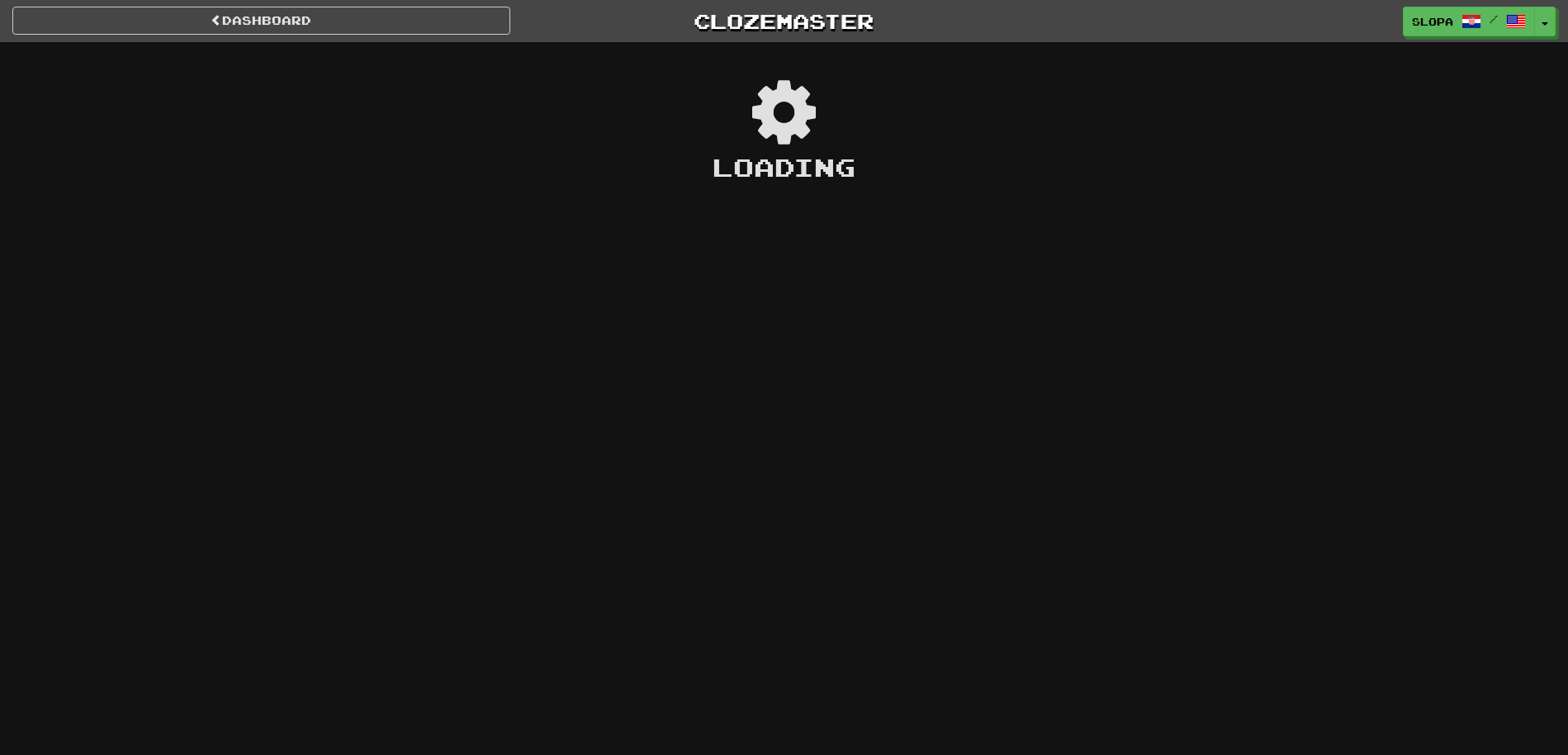 scroll, scrollTop: 0, scrollLeft: 0, axis: both 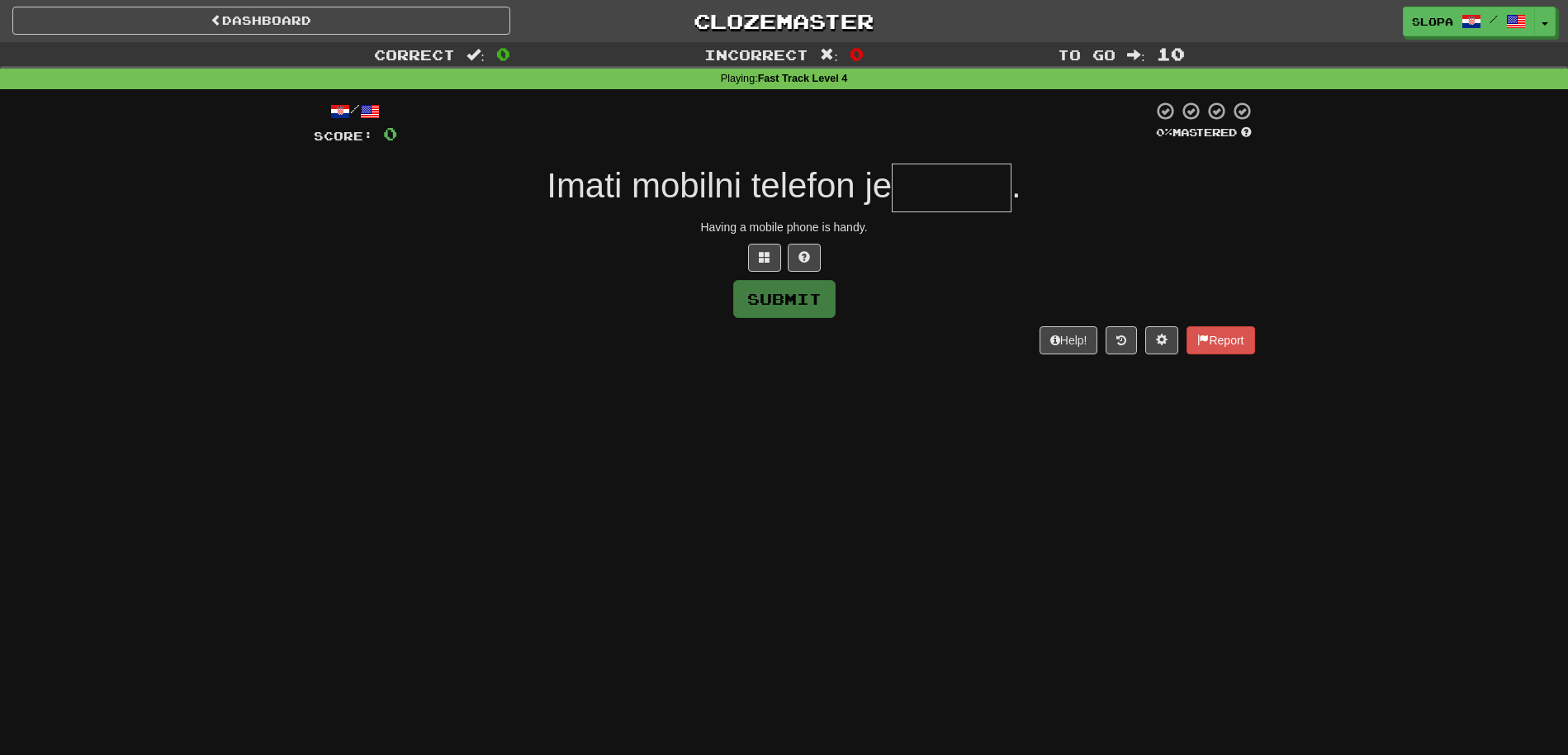 click at bounding box center [951, 188] 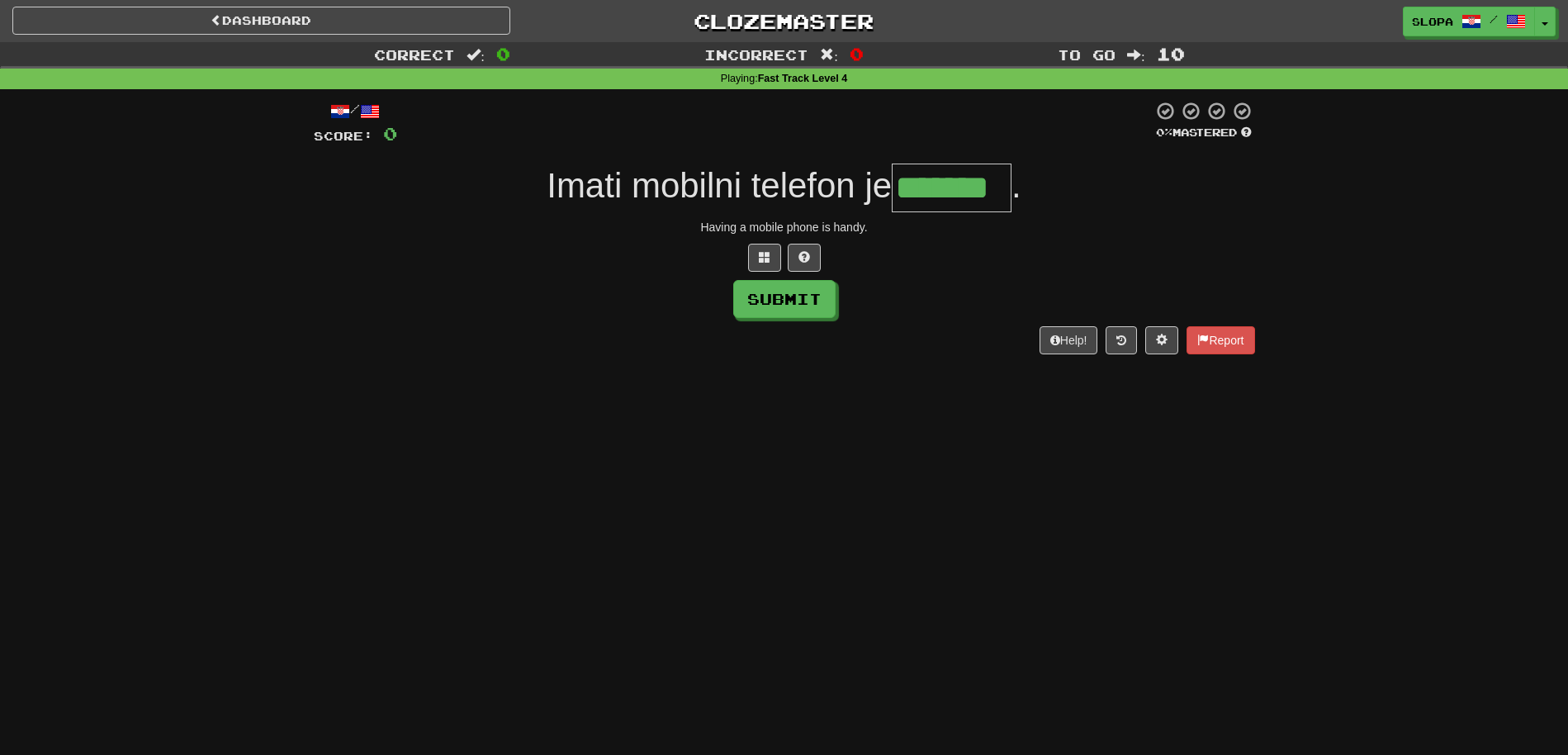 type on "*******" 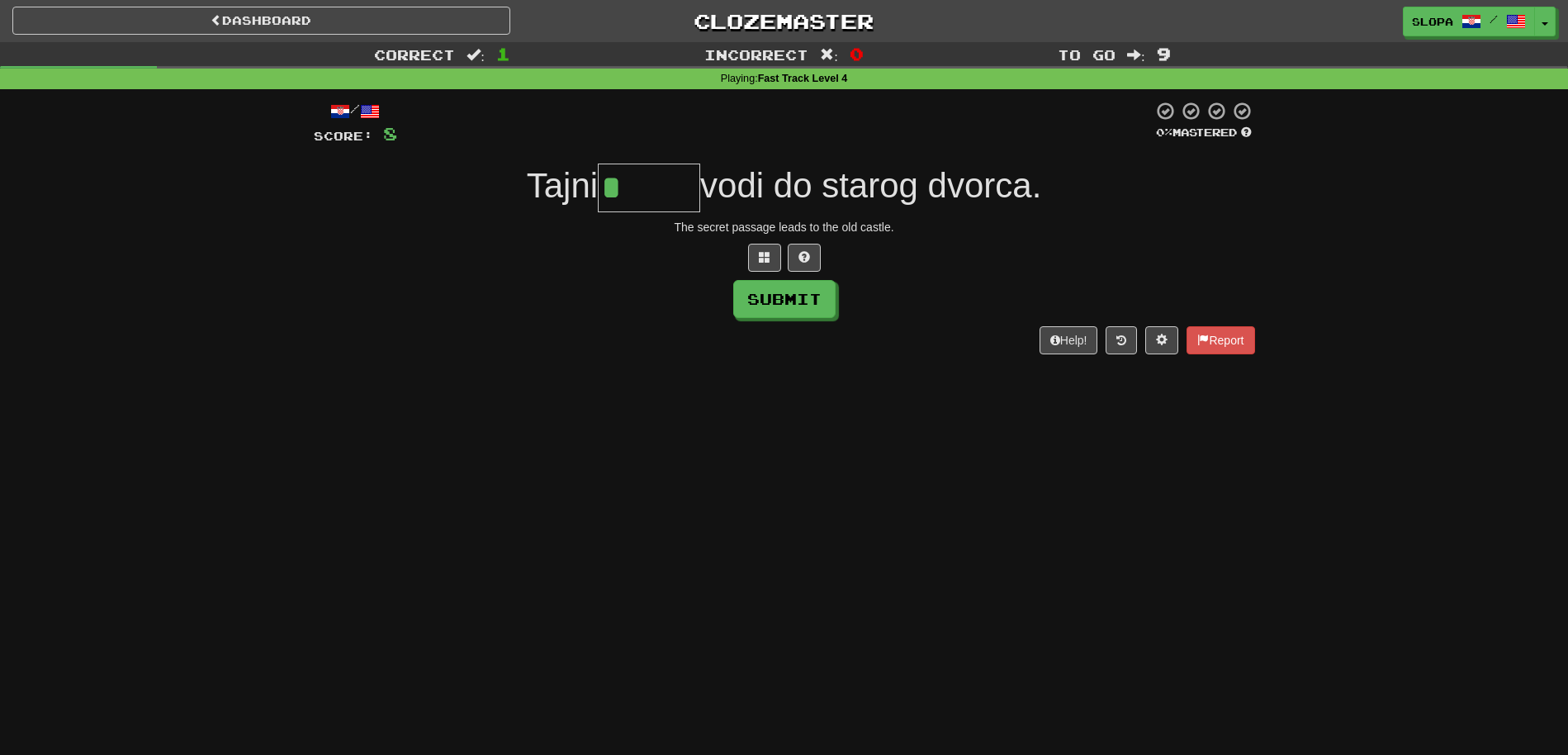 type on "******" 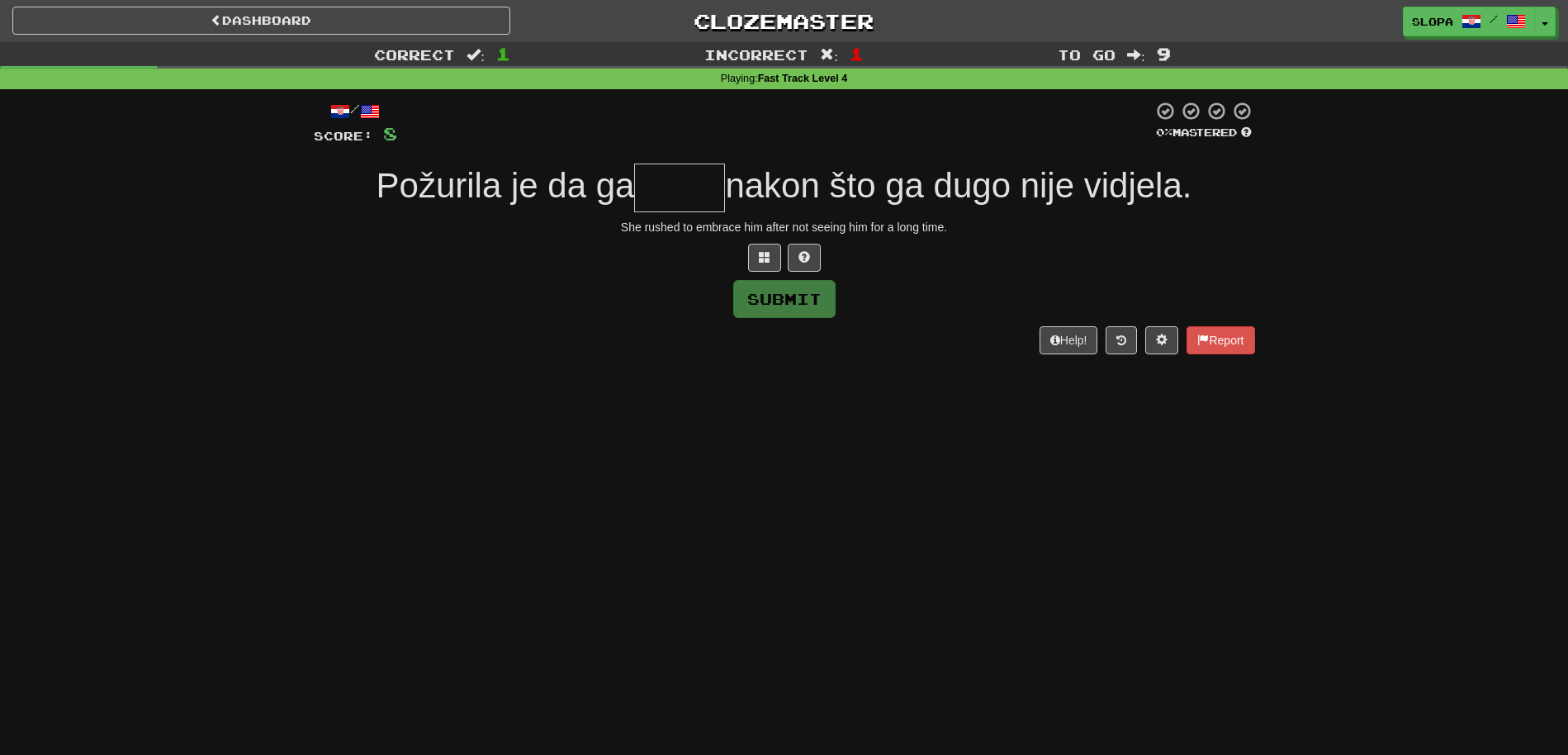 type on "*" 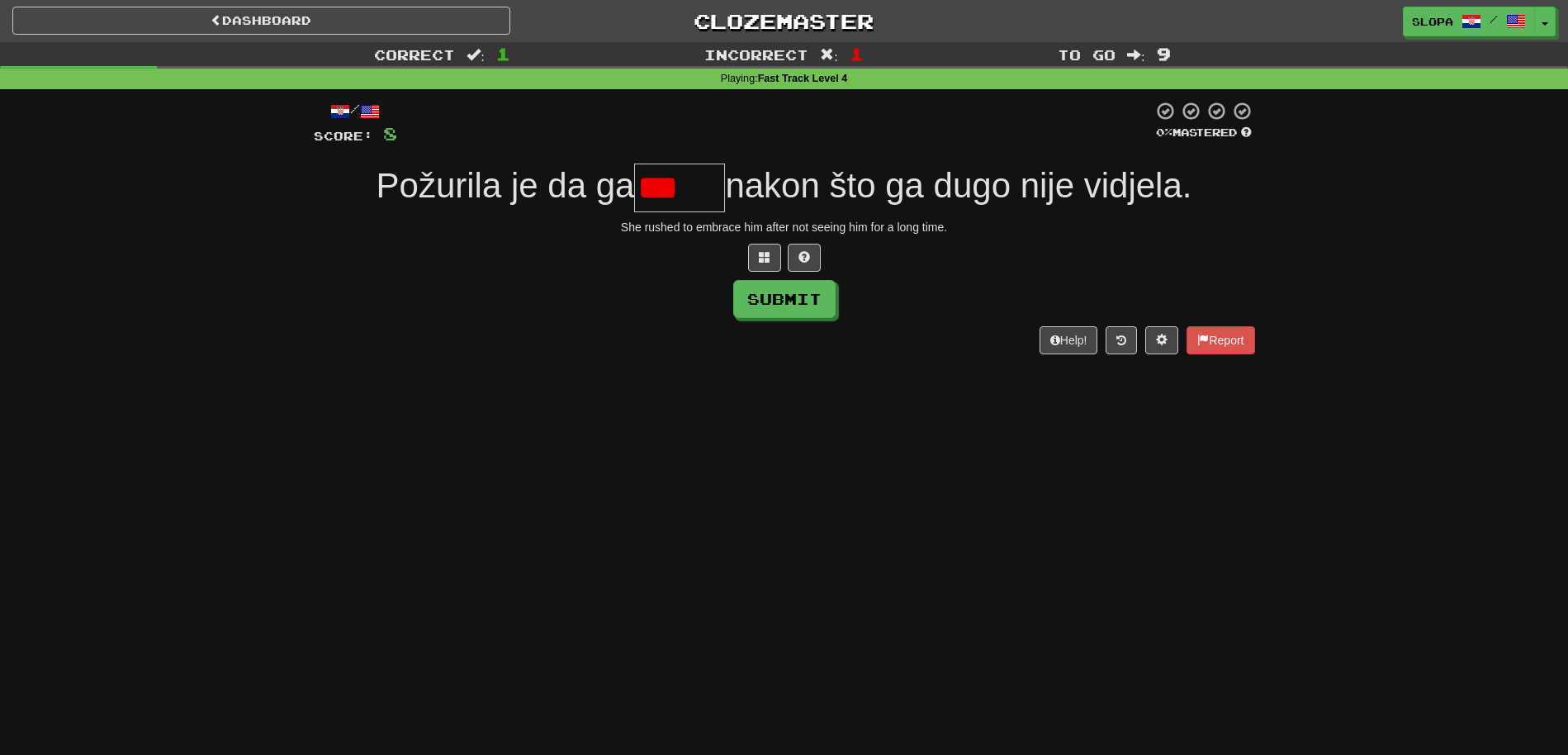 type on "******" 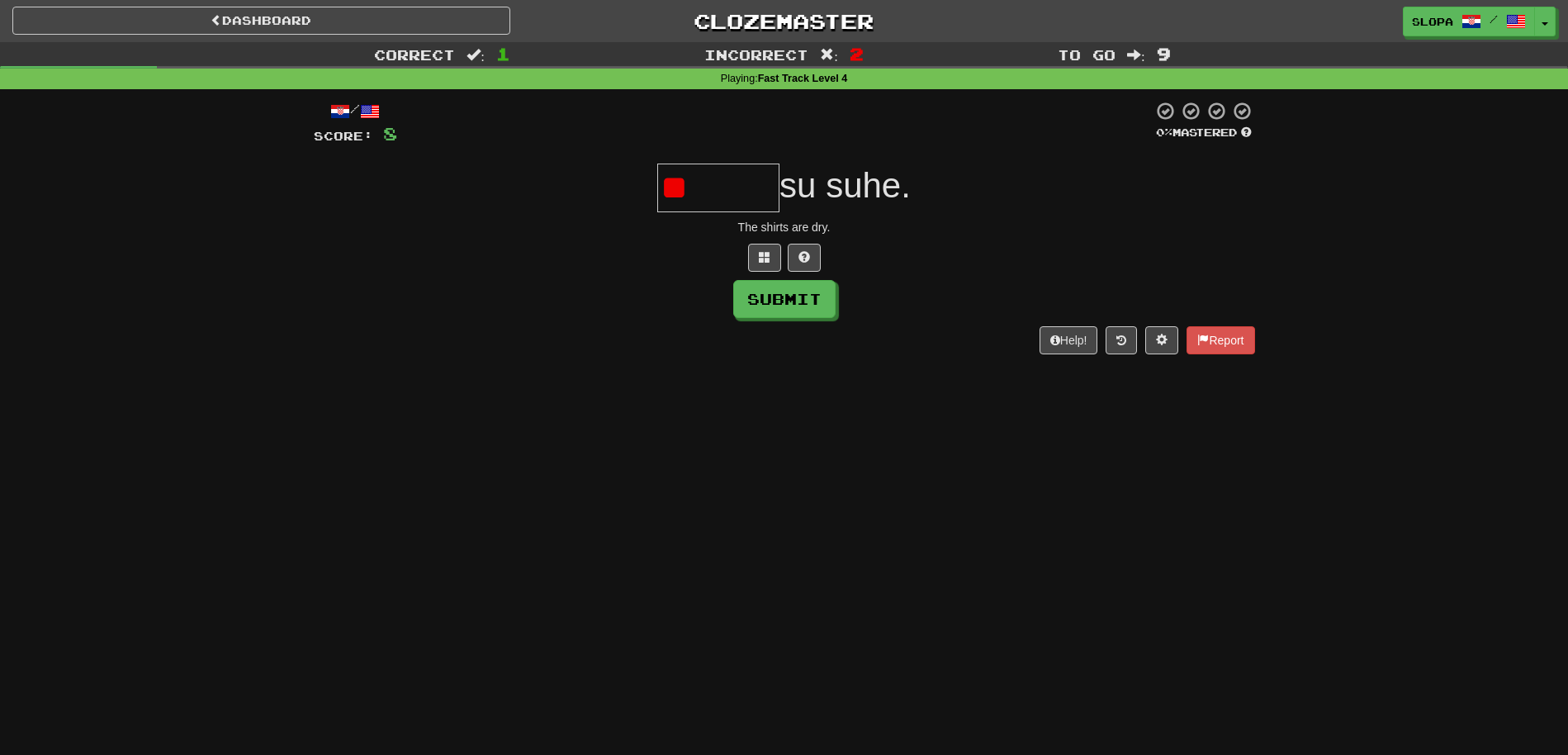 type on "*" 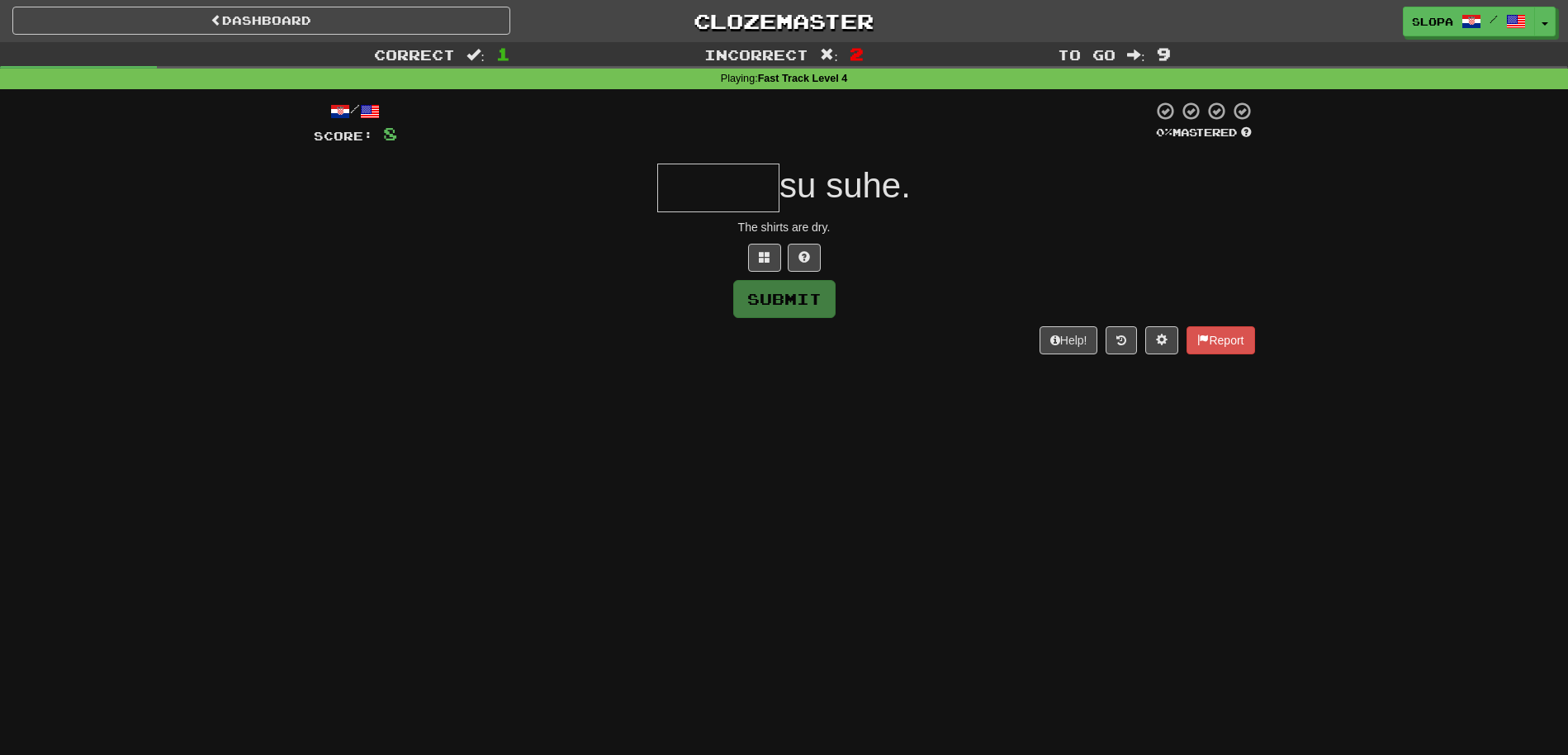 type on "*******" 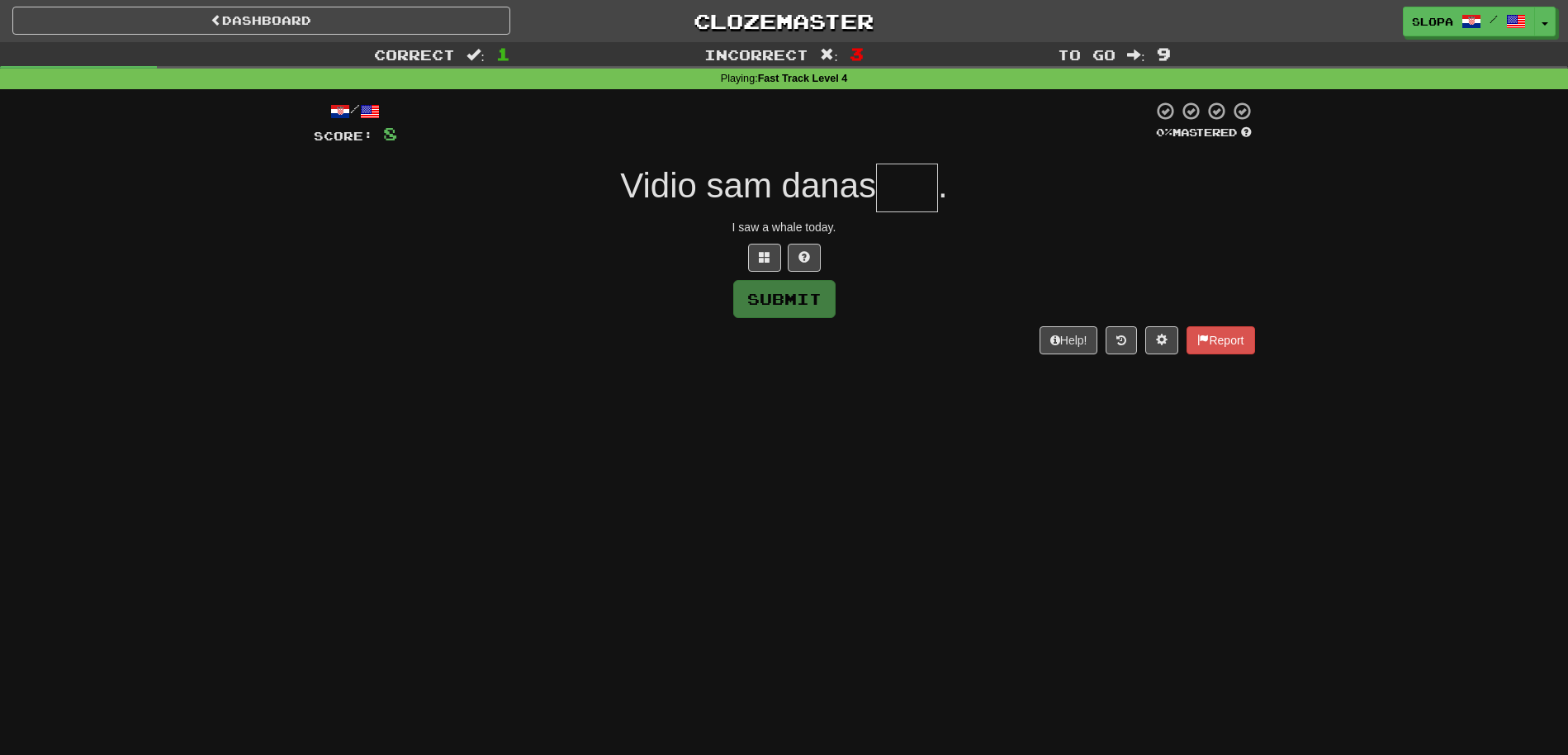 type on "****" 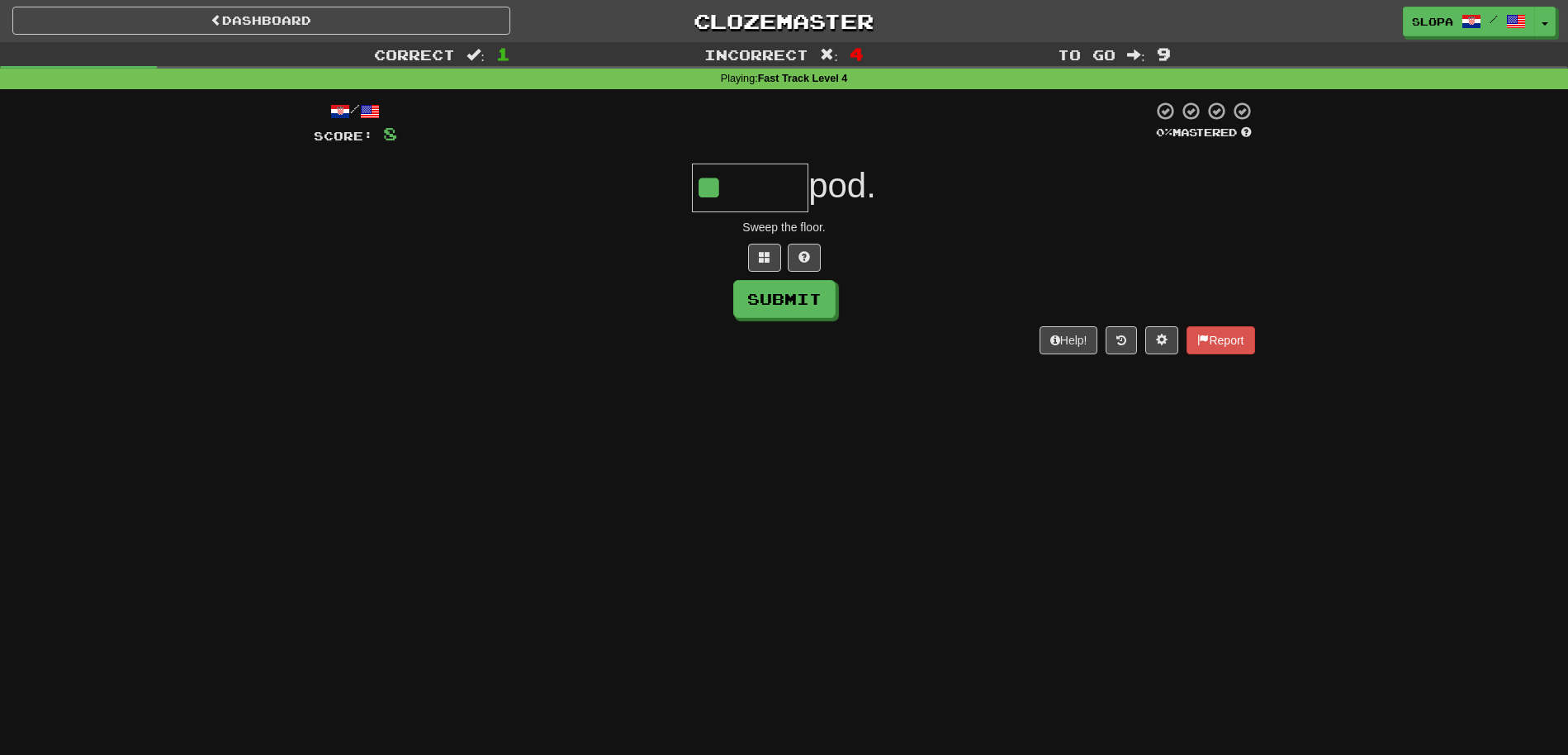 type on "******" 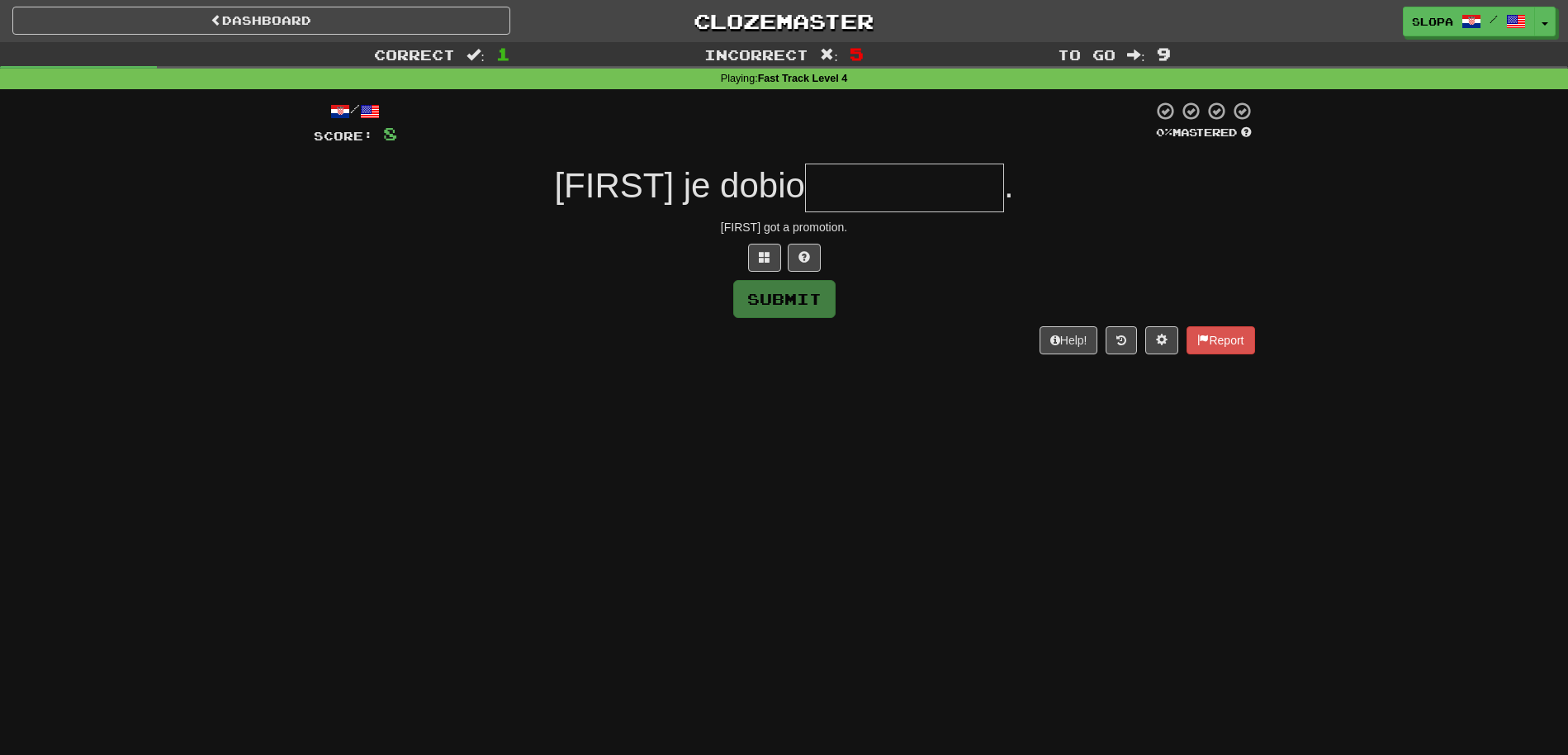 type on "*" 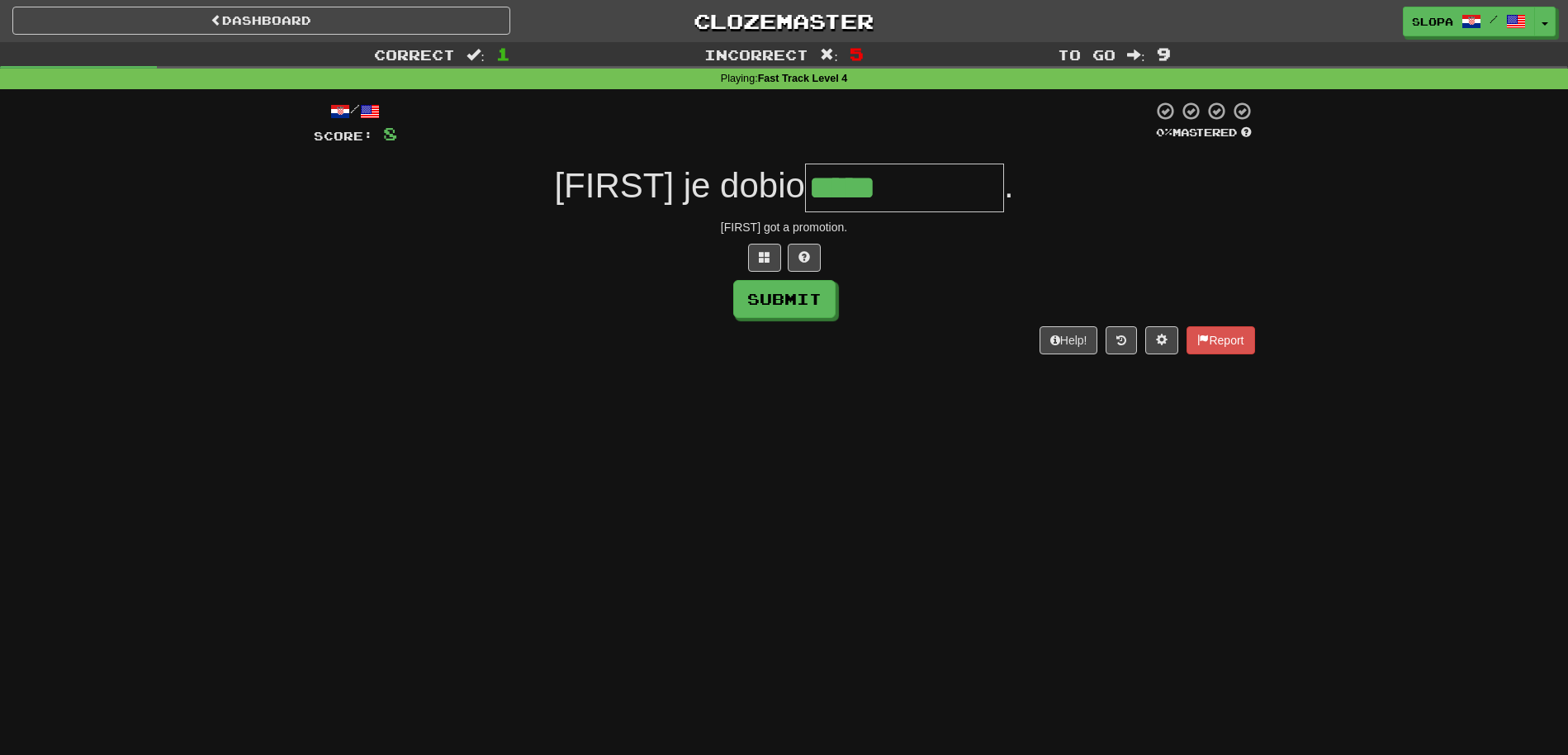 type on "**********" 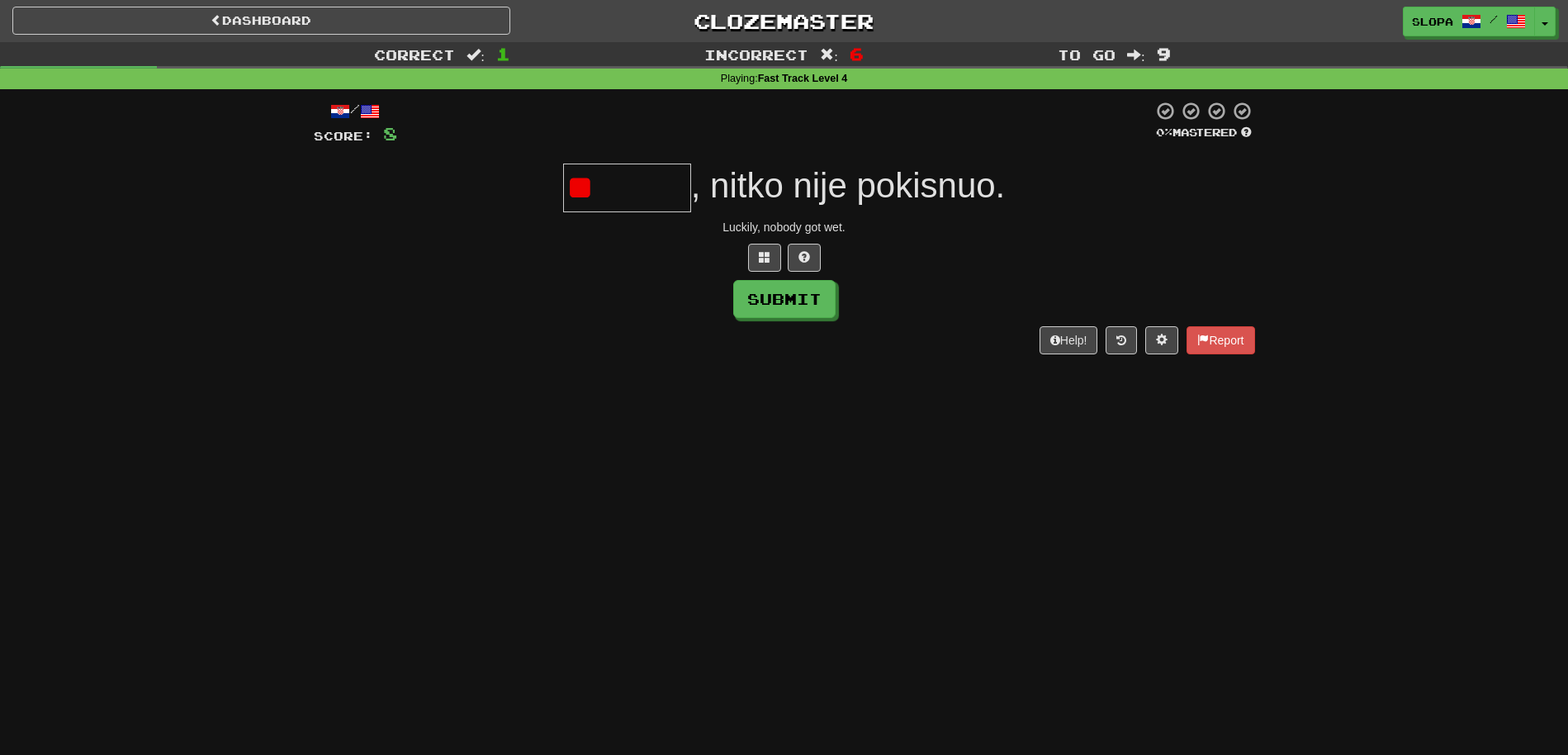 type on "*" 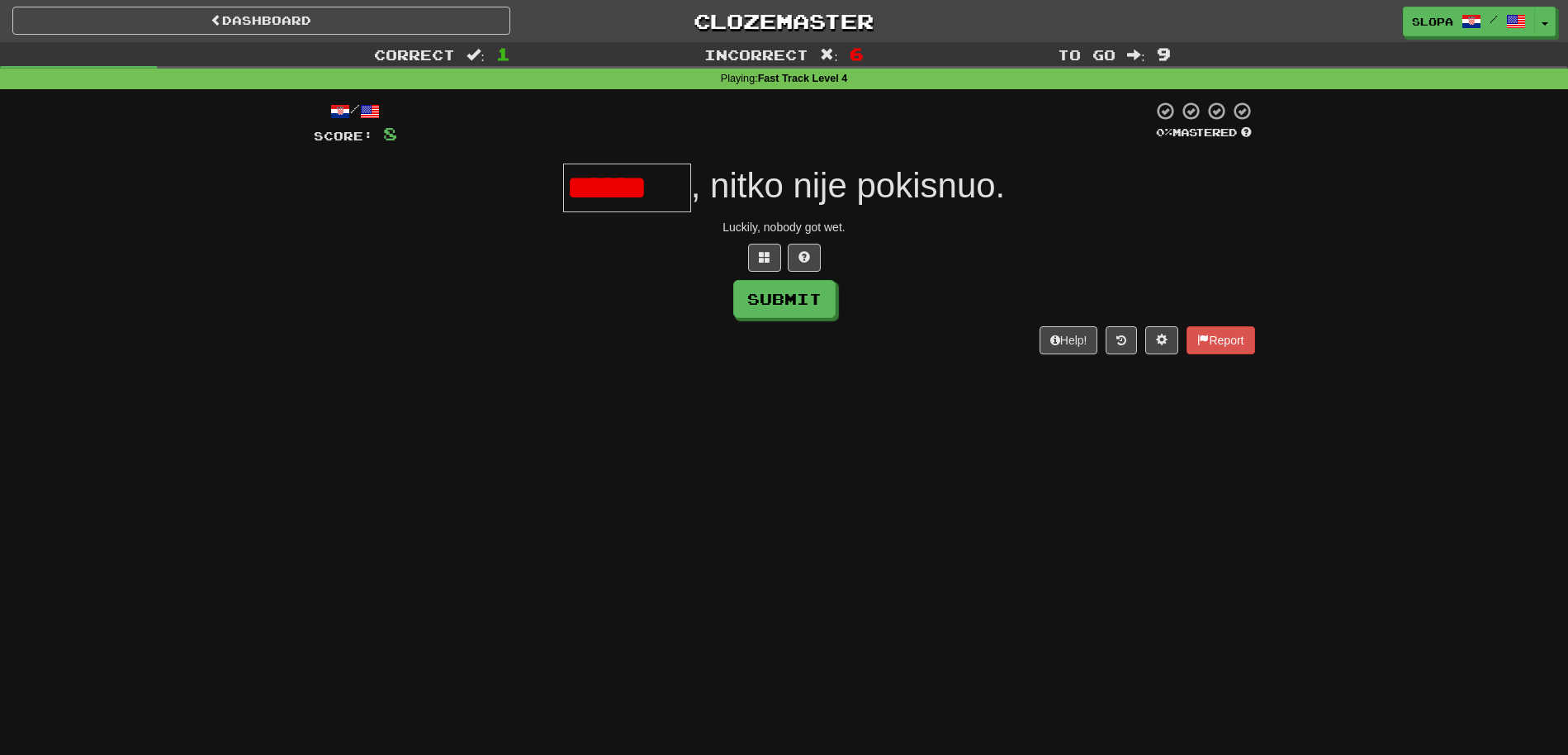scroll, scrollTop: 0, scrollLeft: 0, axis: both 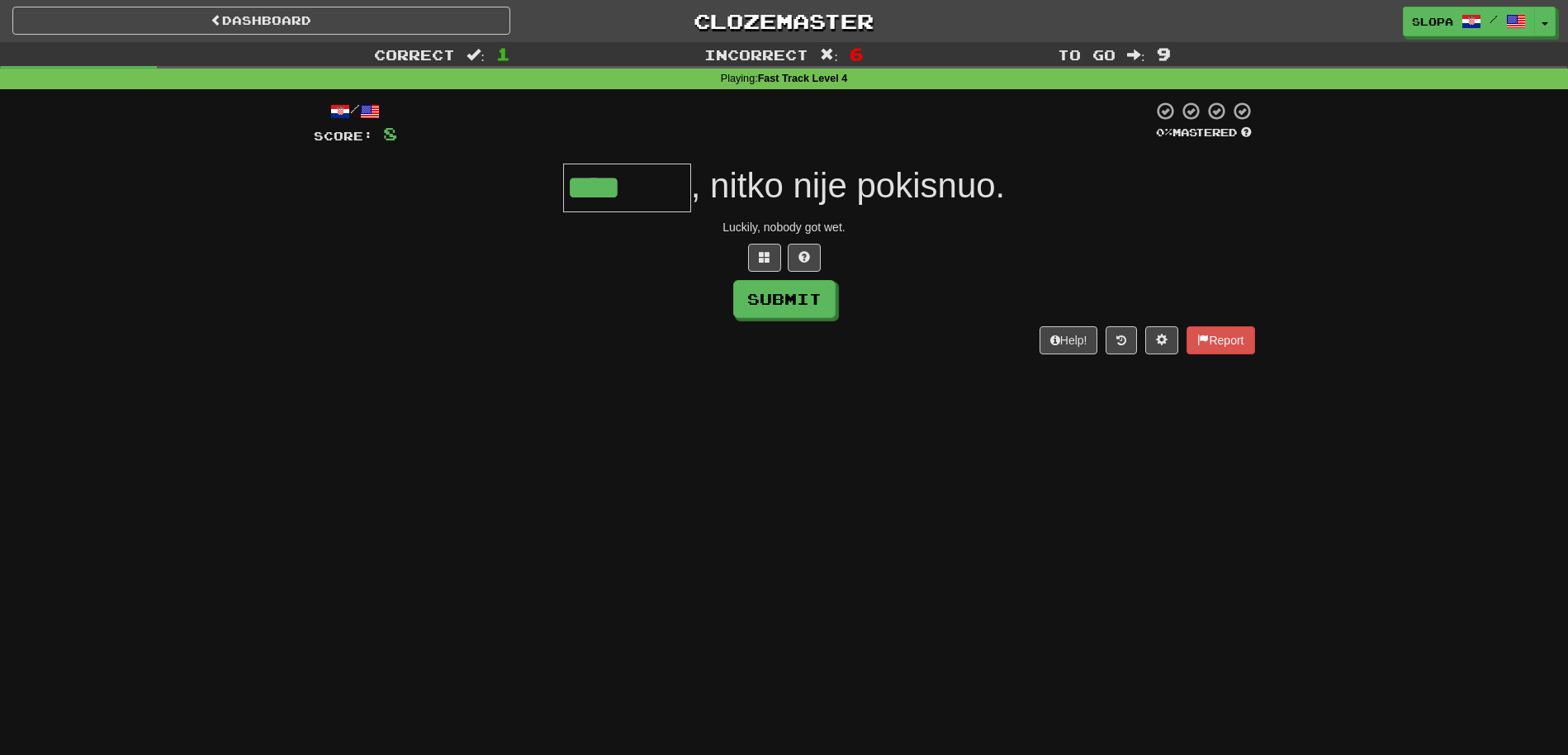 click at bounding box center [784, 258] 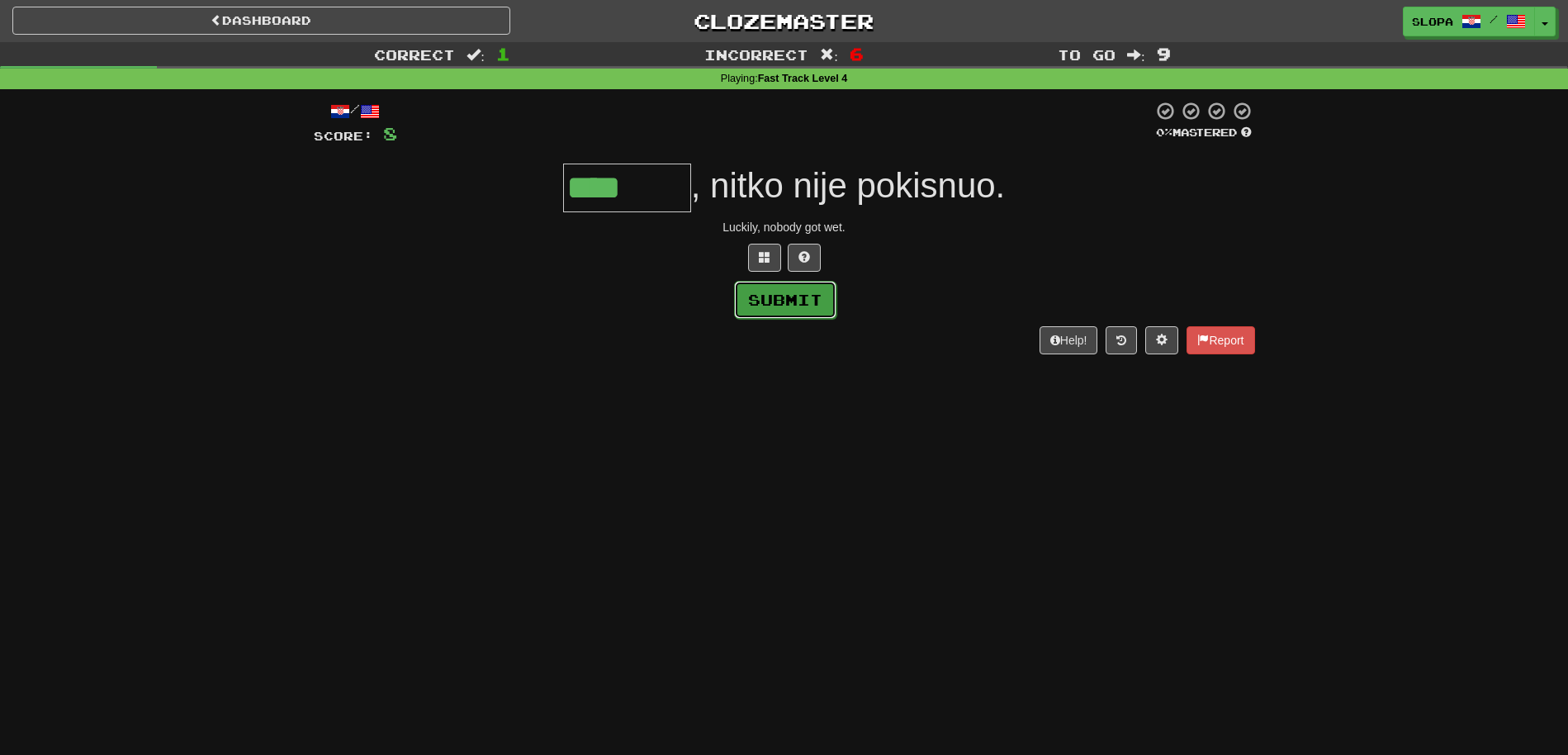 click on "Submit" at bounding box center [785, 300] 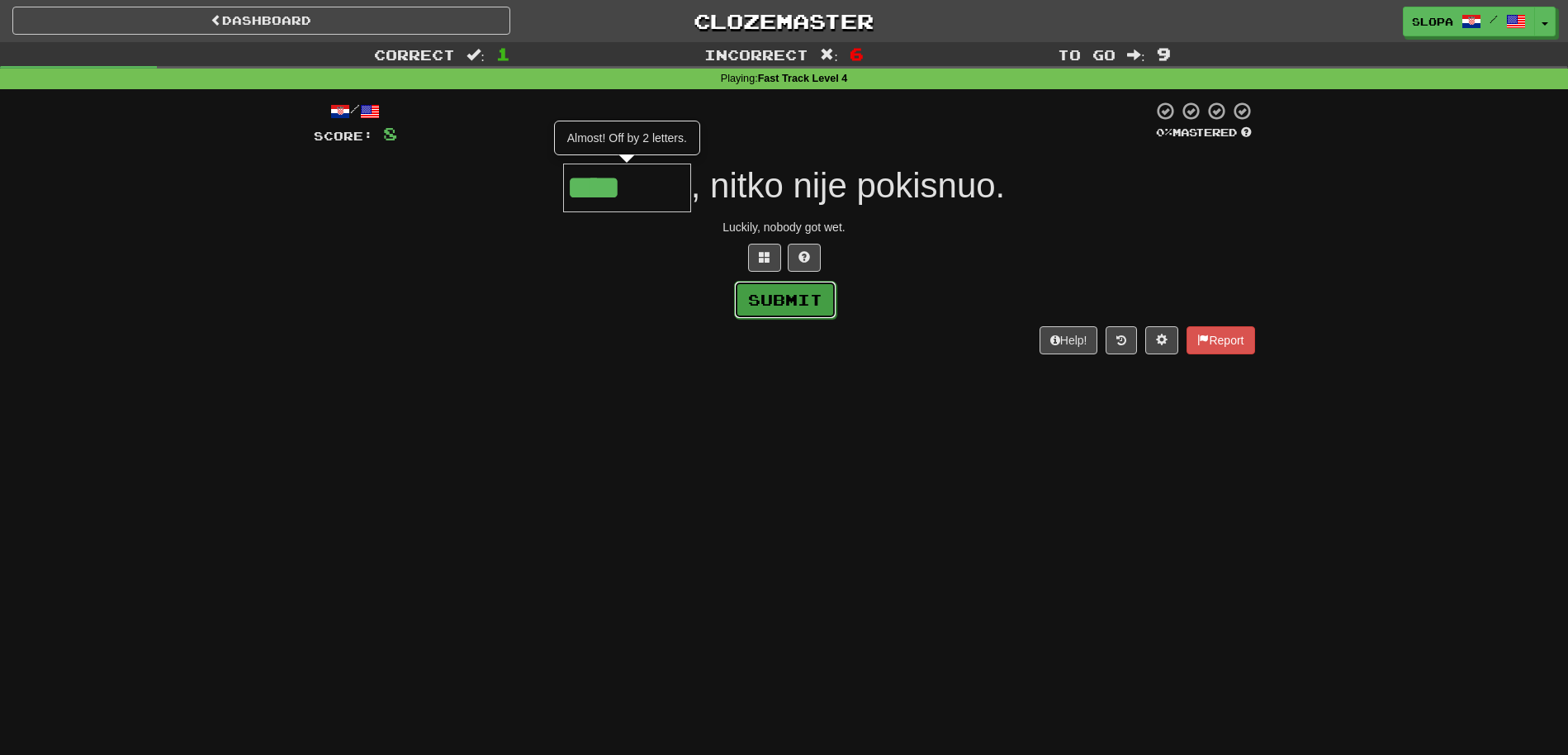 click on "Submit" at bounding box center (785, 300) 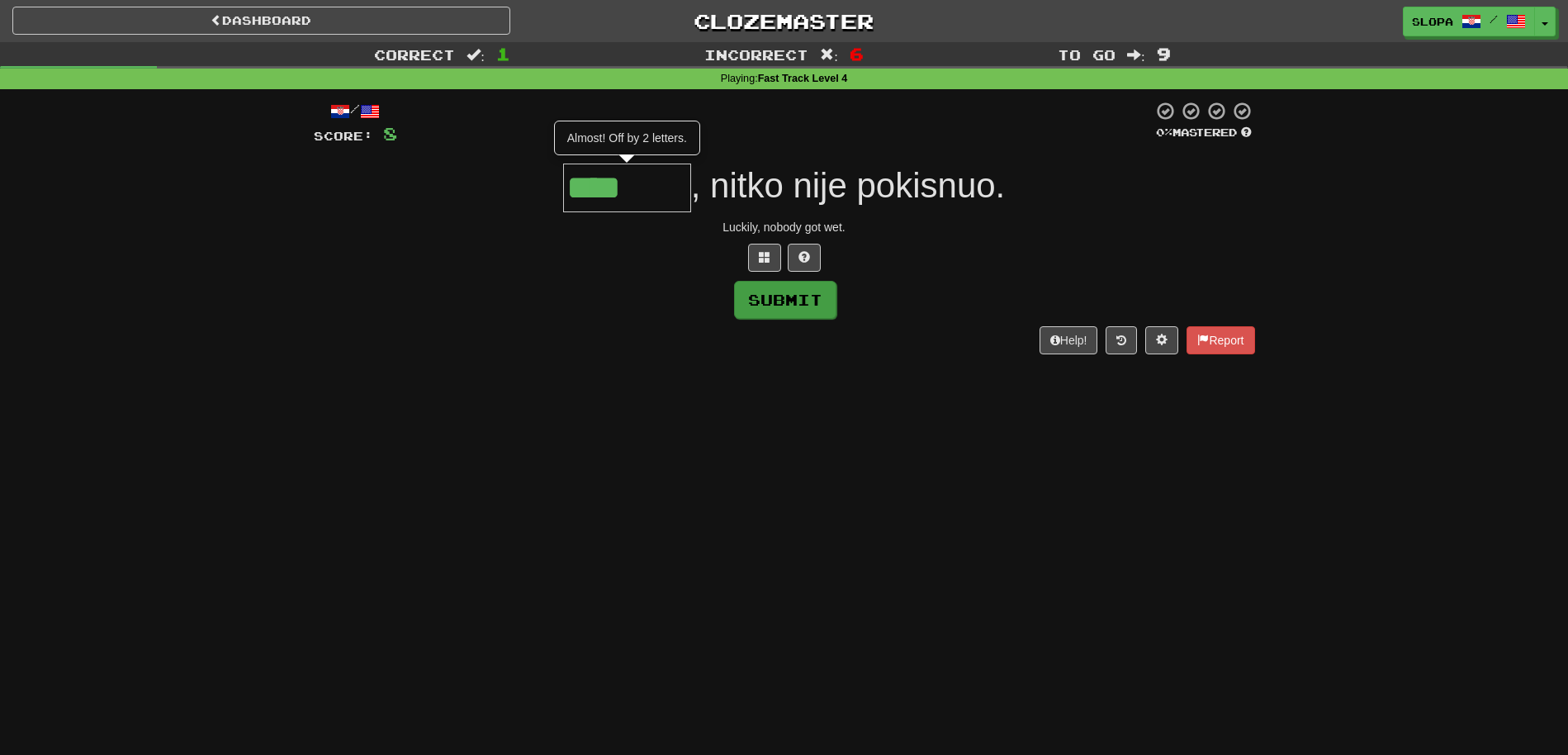 type on "******" 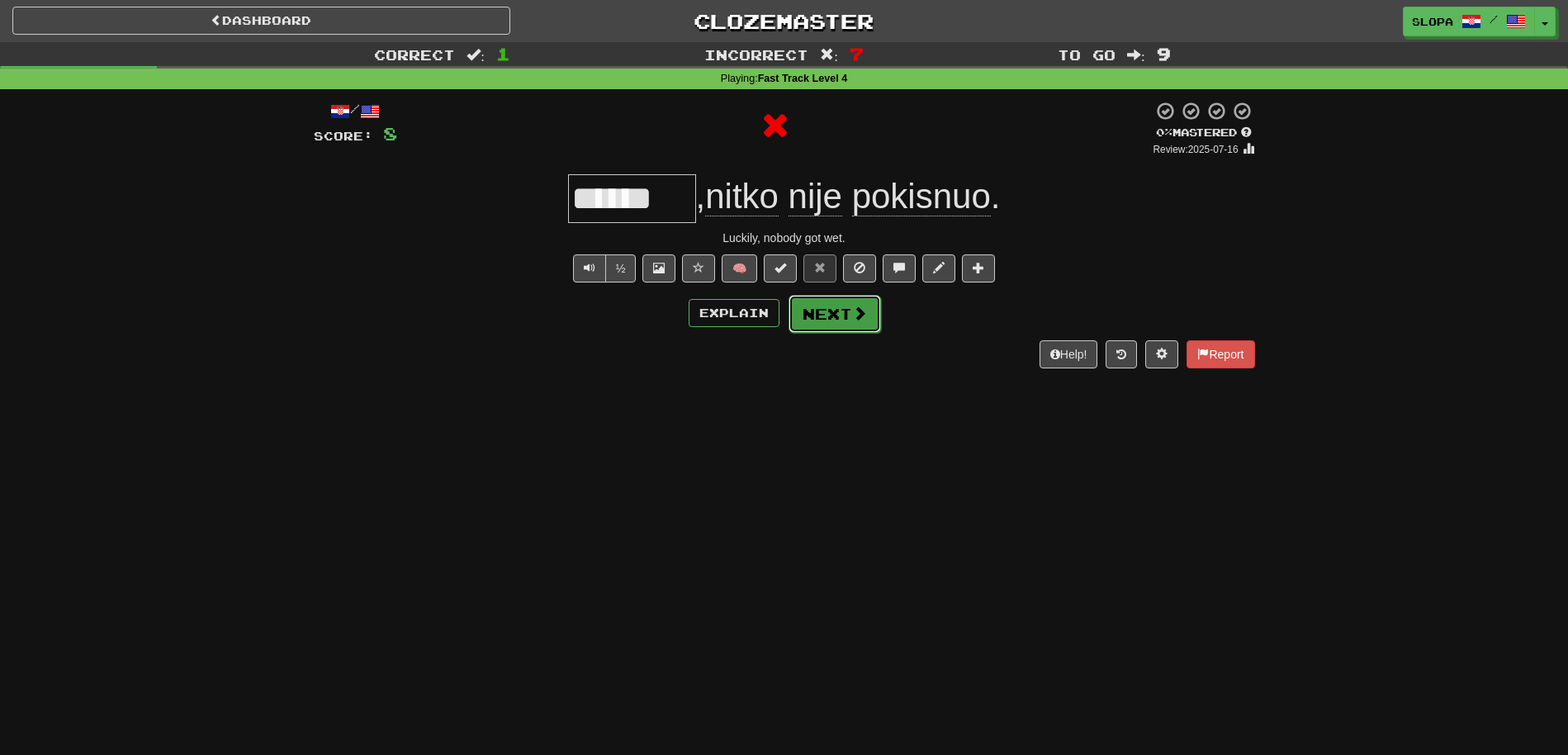 click on "Next" at bounding box center (835, 314) 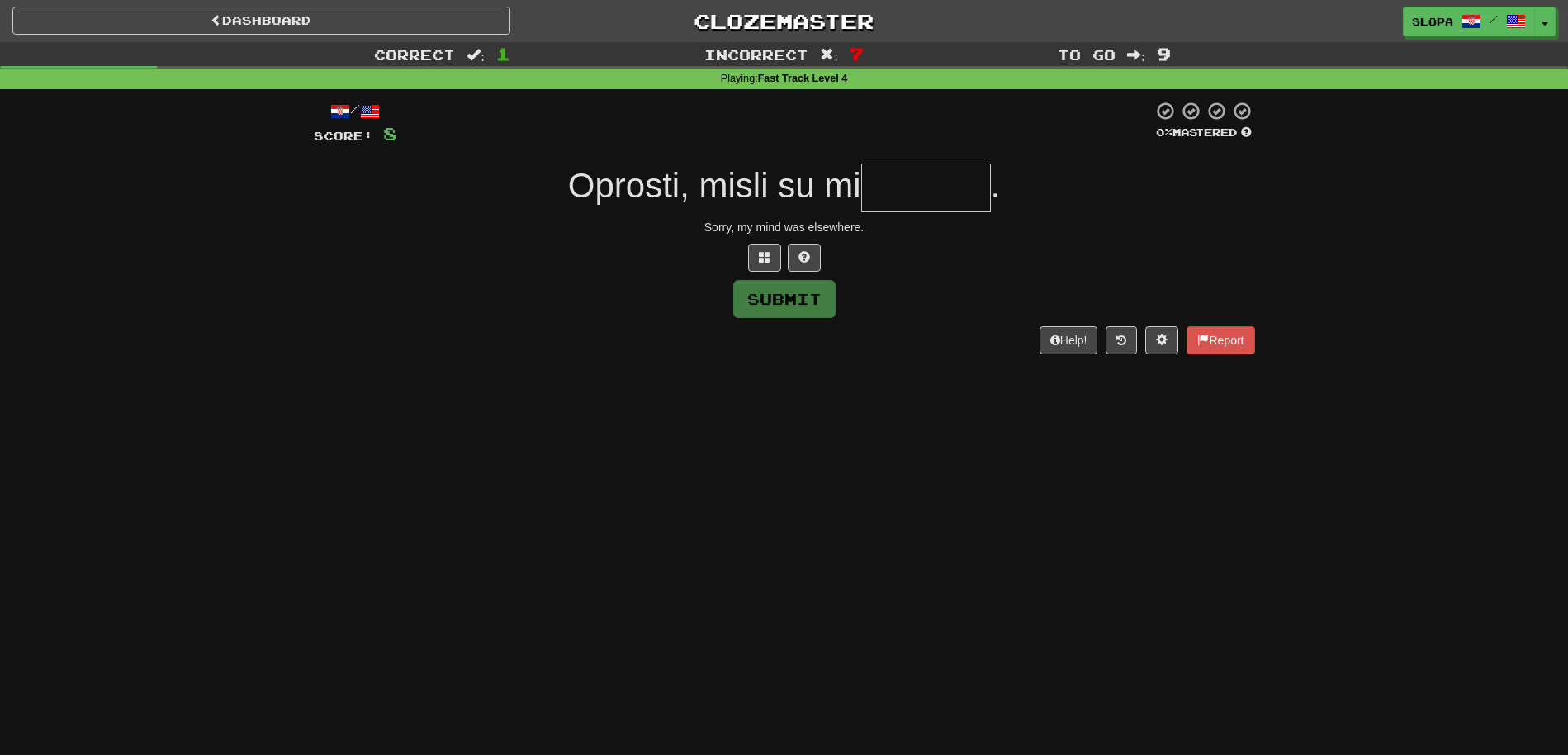 click at bounding box center (926, 188) 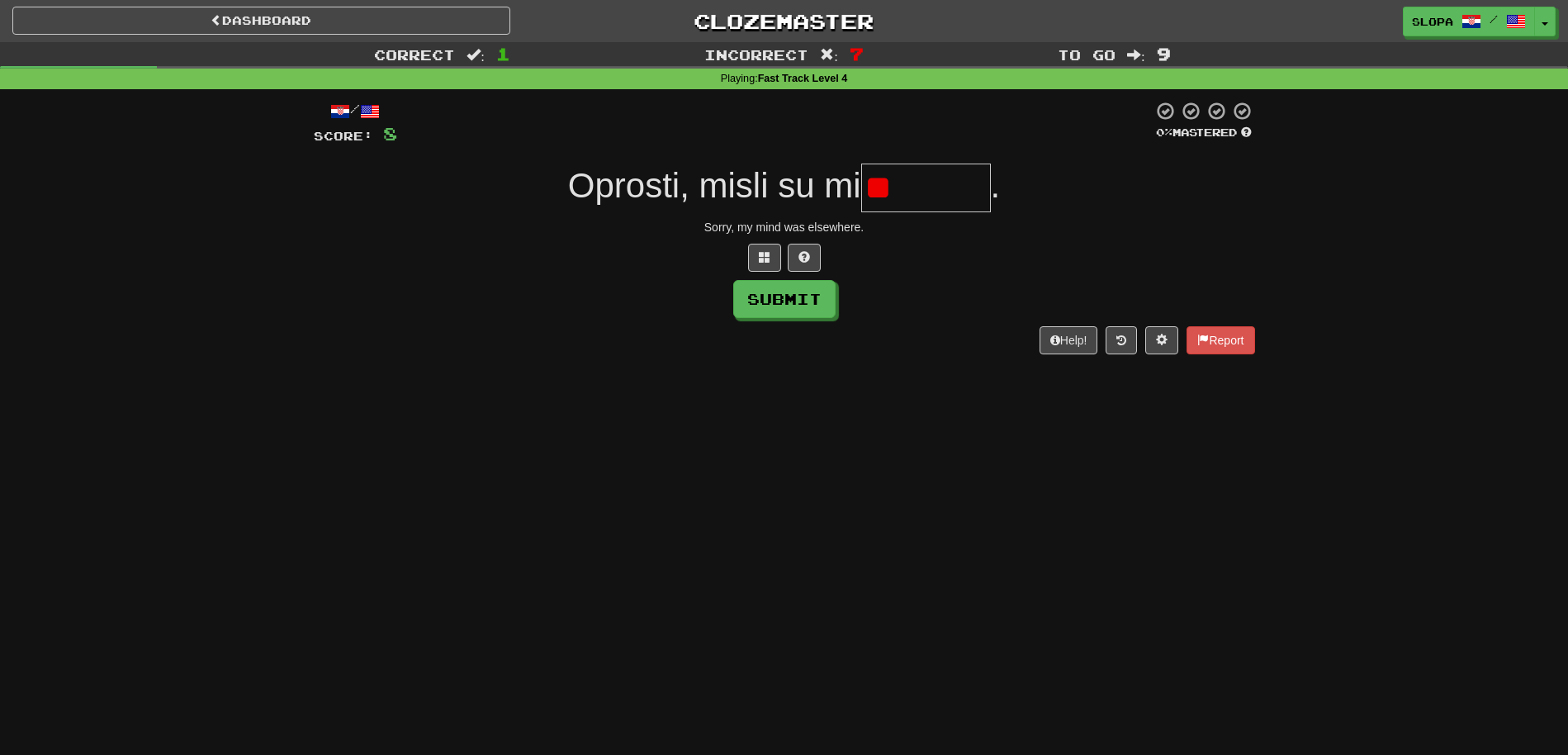 type on "********" 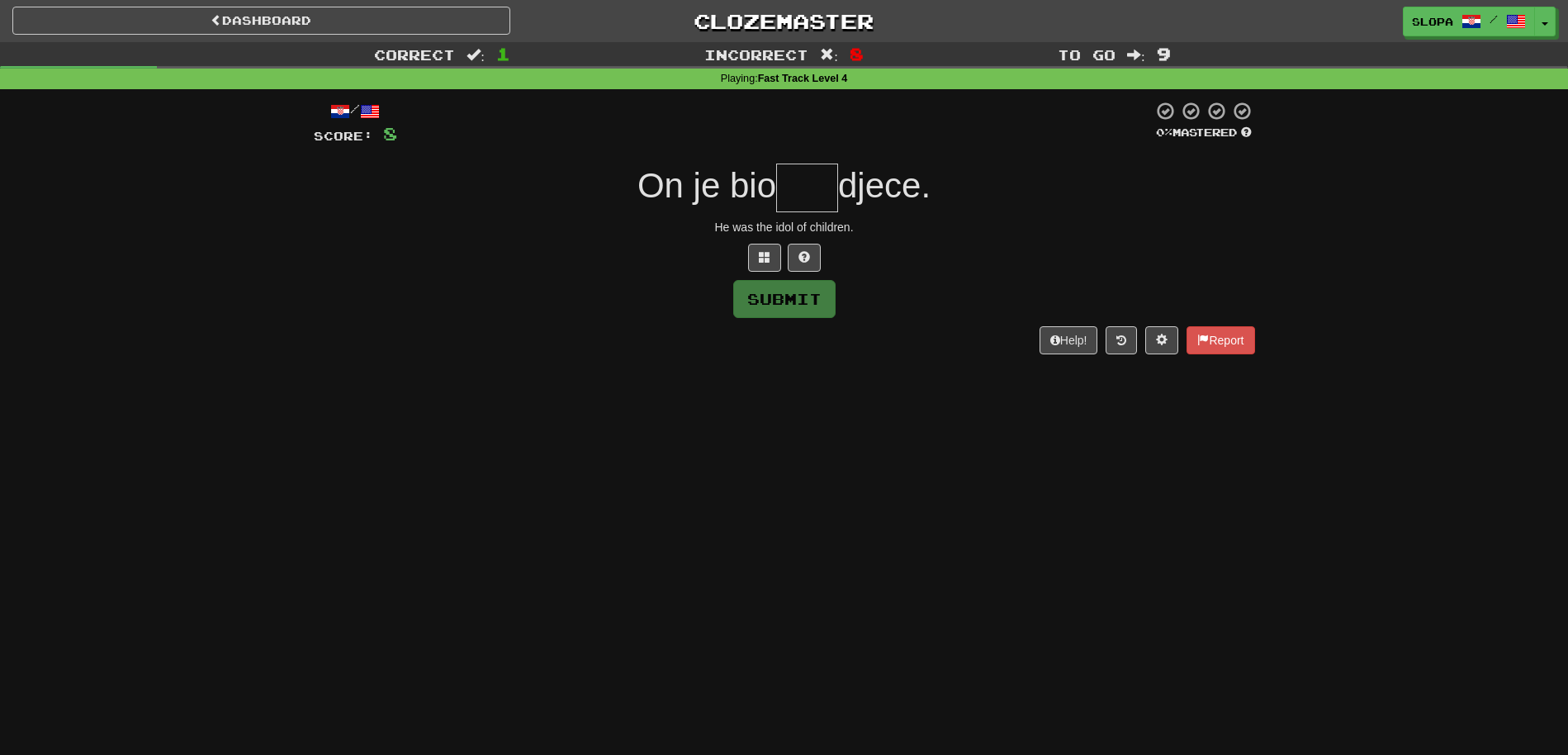 type on "*" 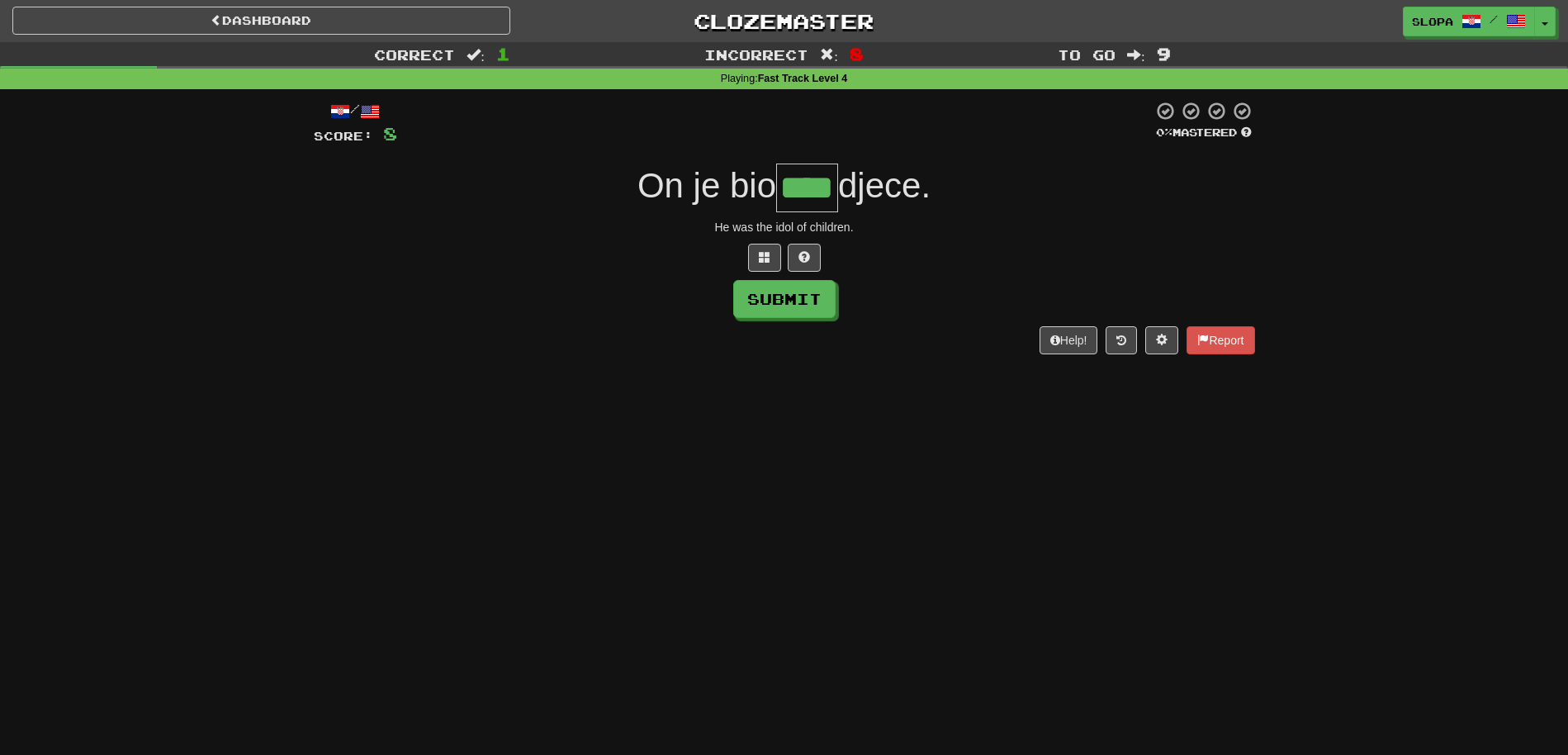 type on "****" 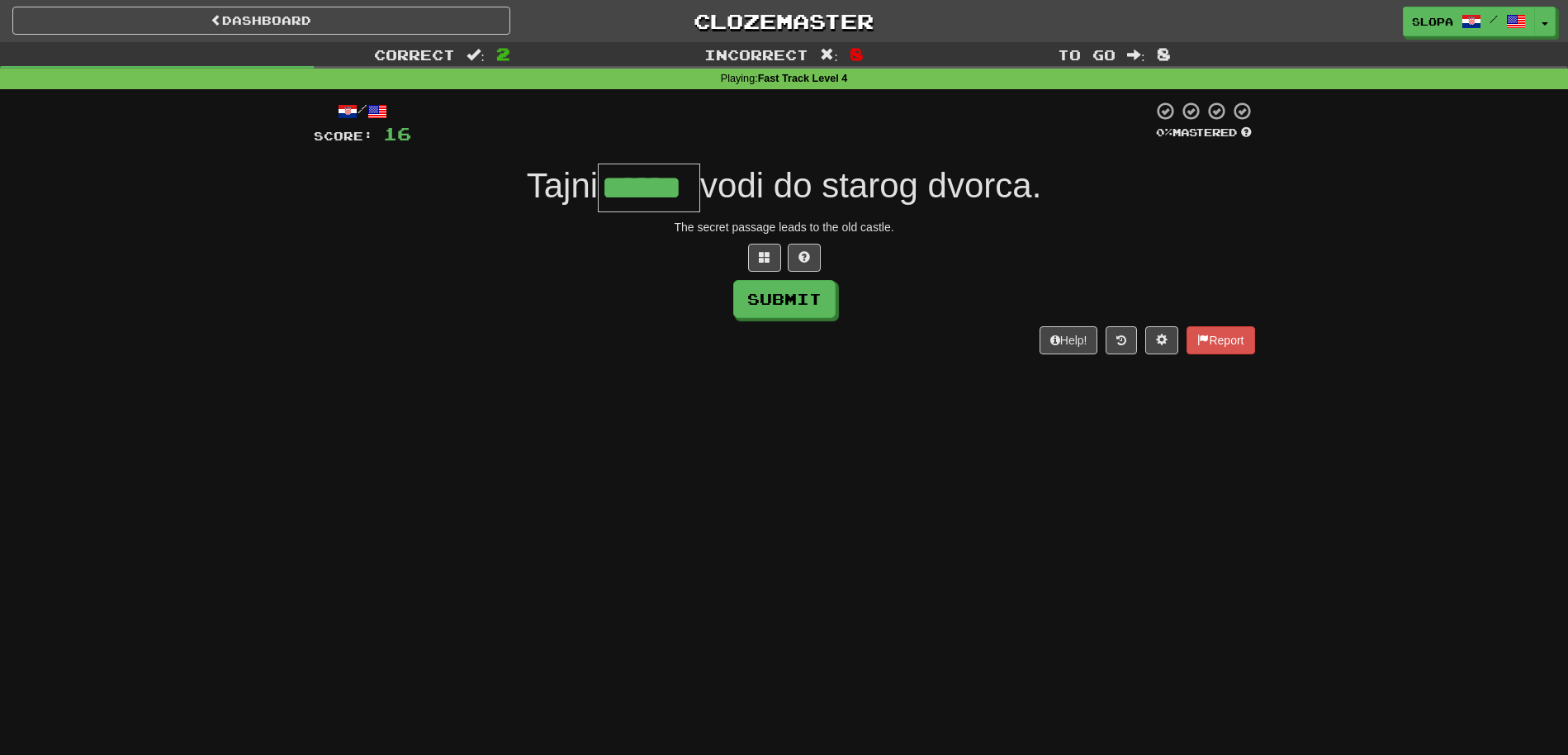 type on "******" 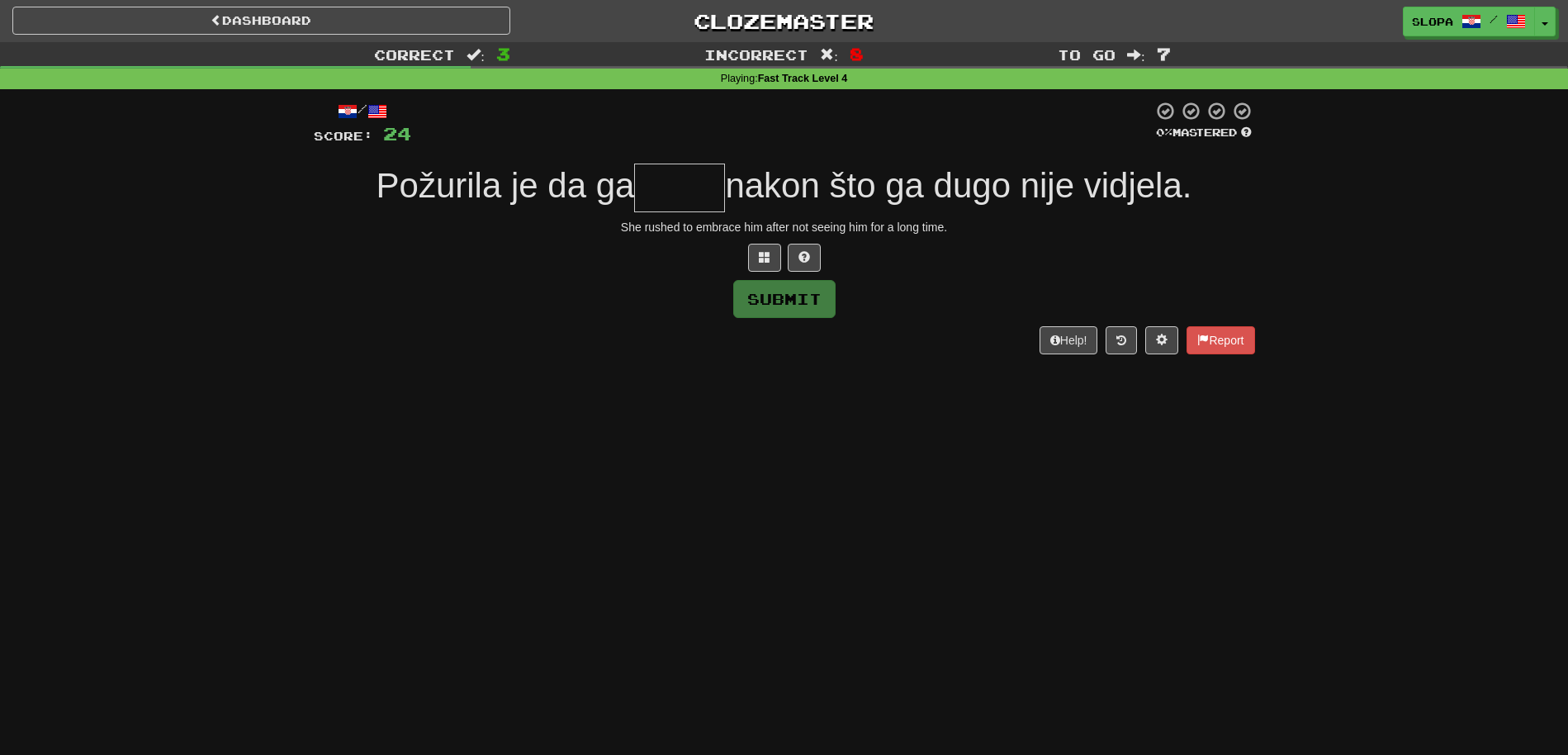 type on "*" 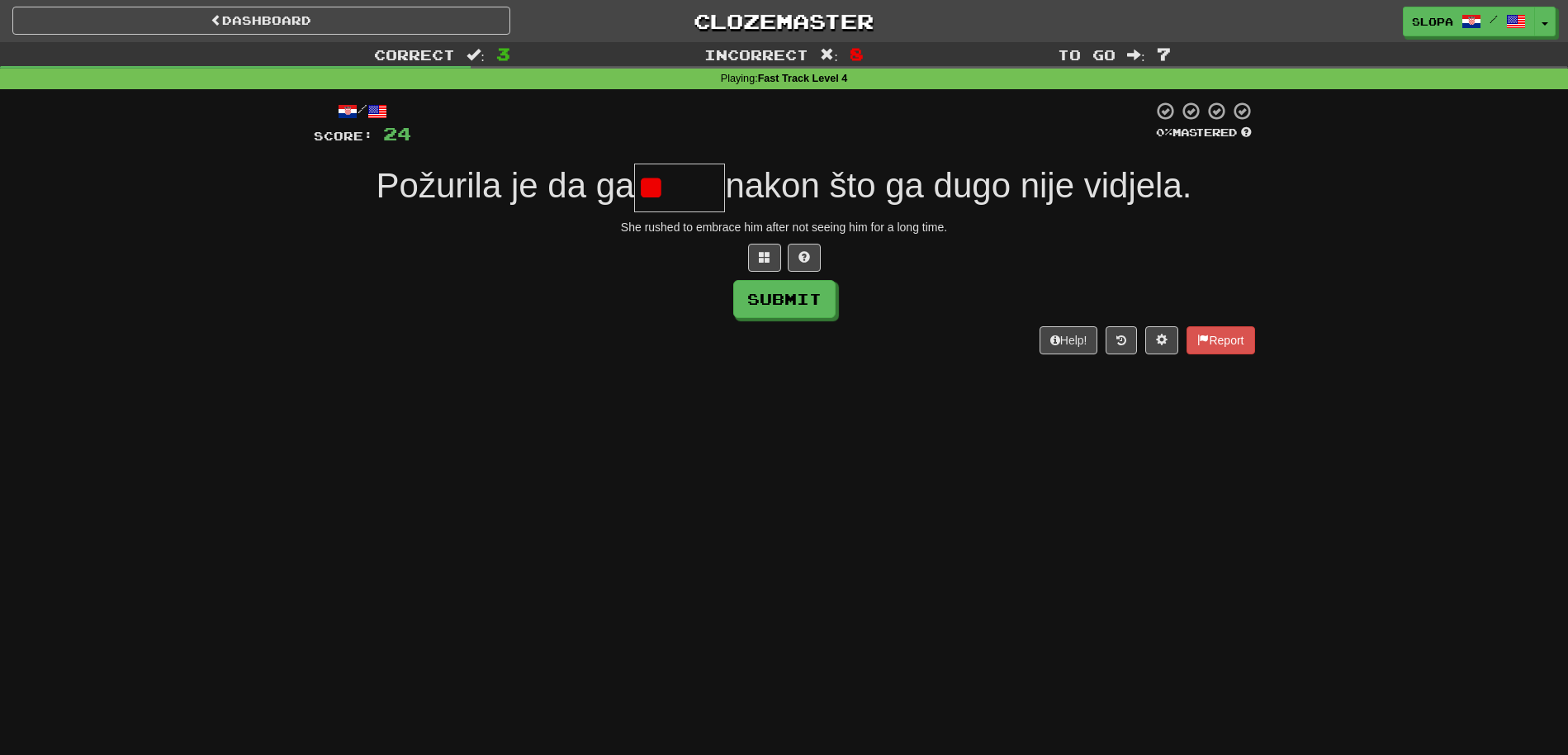 type on "*" 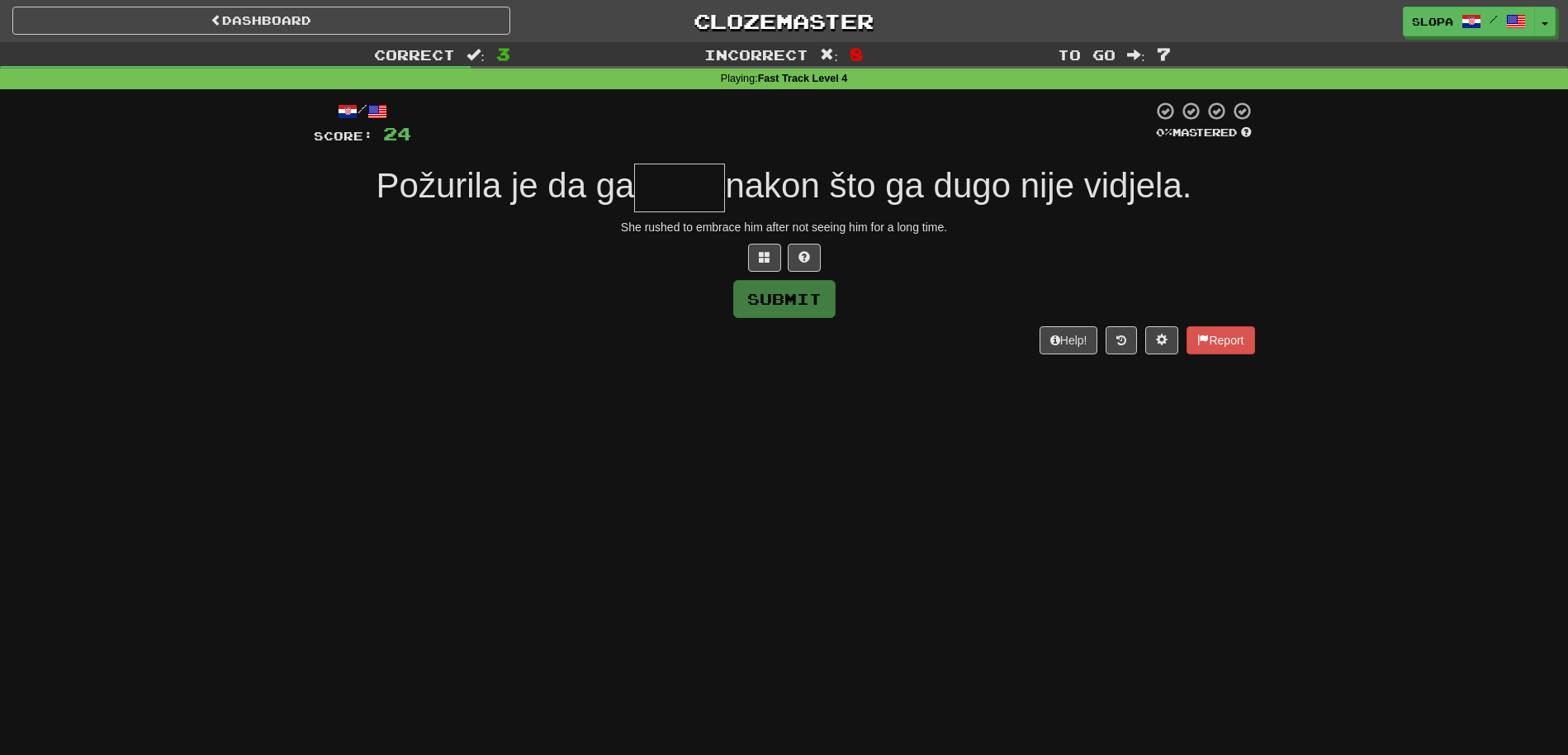 type on "*" 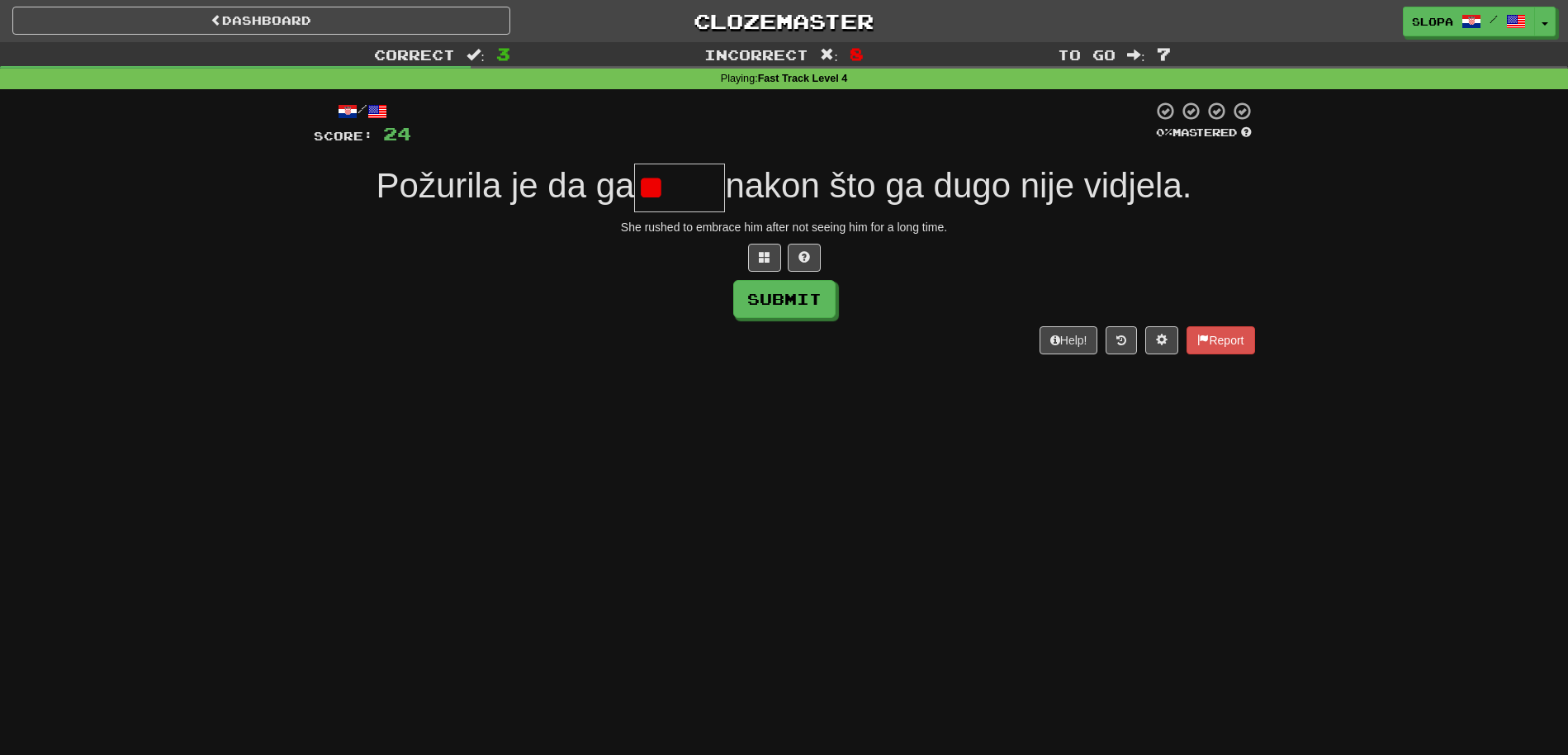 type on "*" 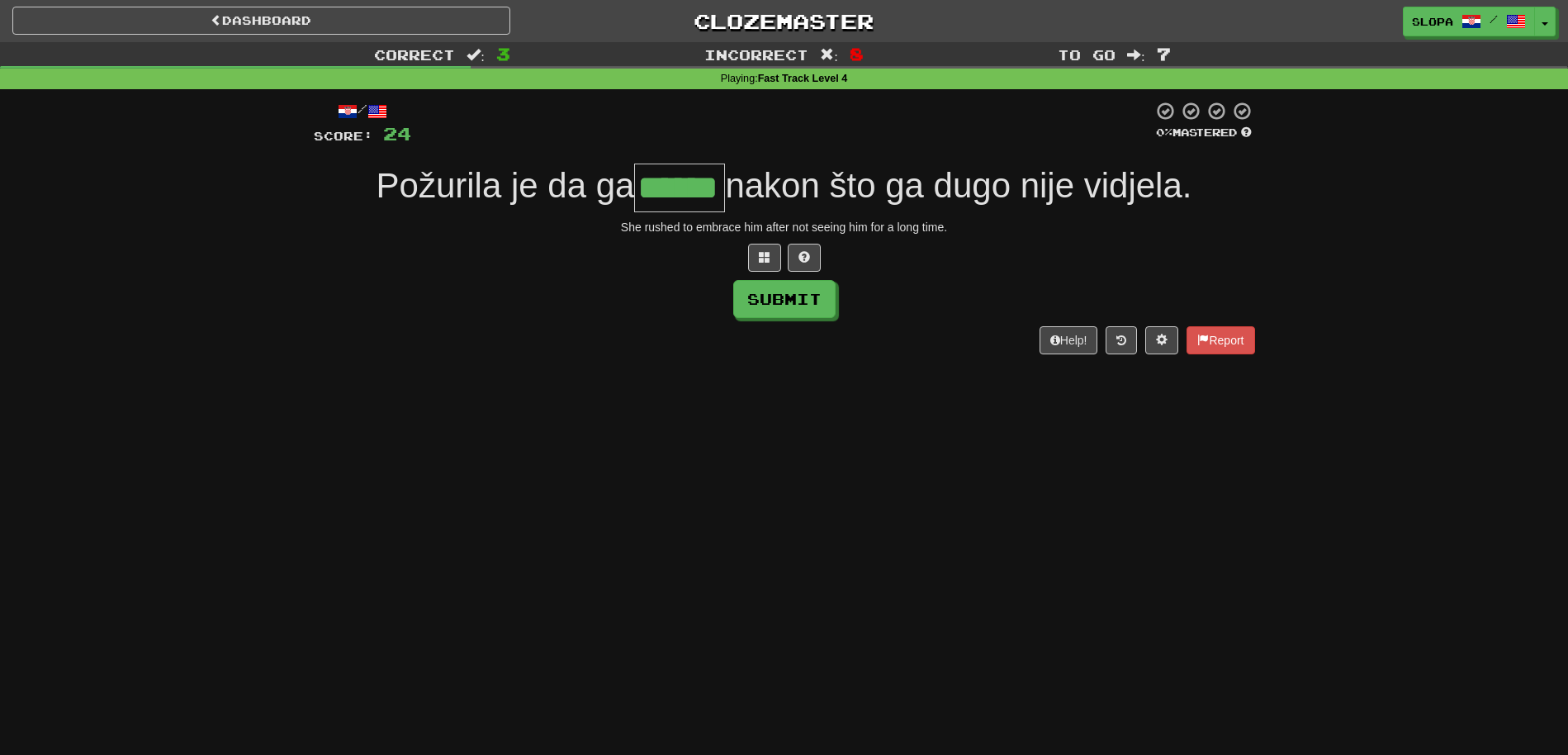 type on "******" 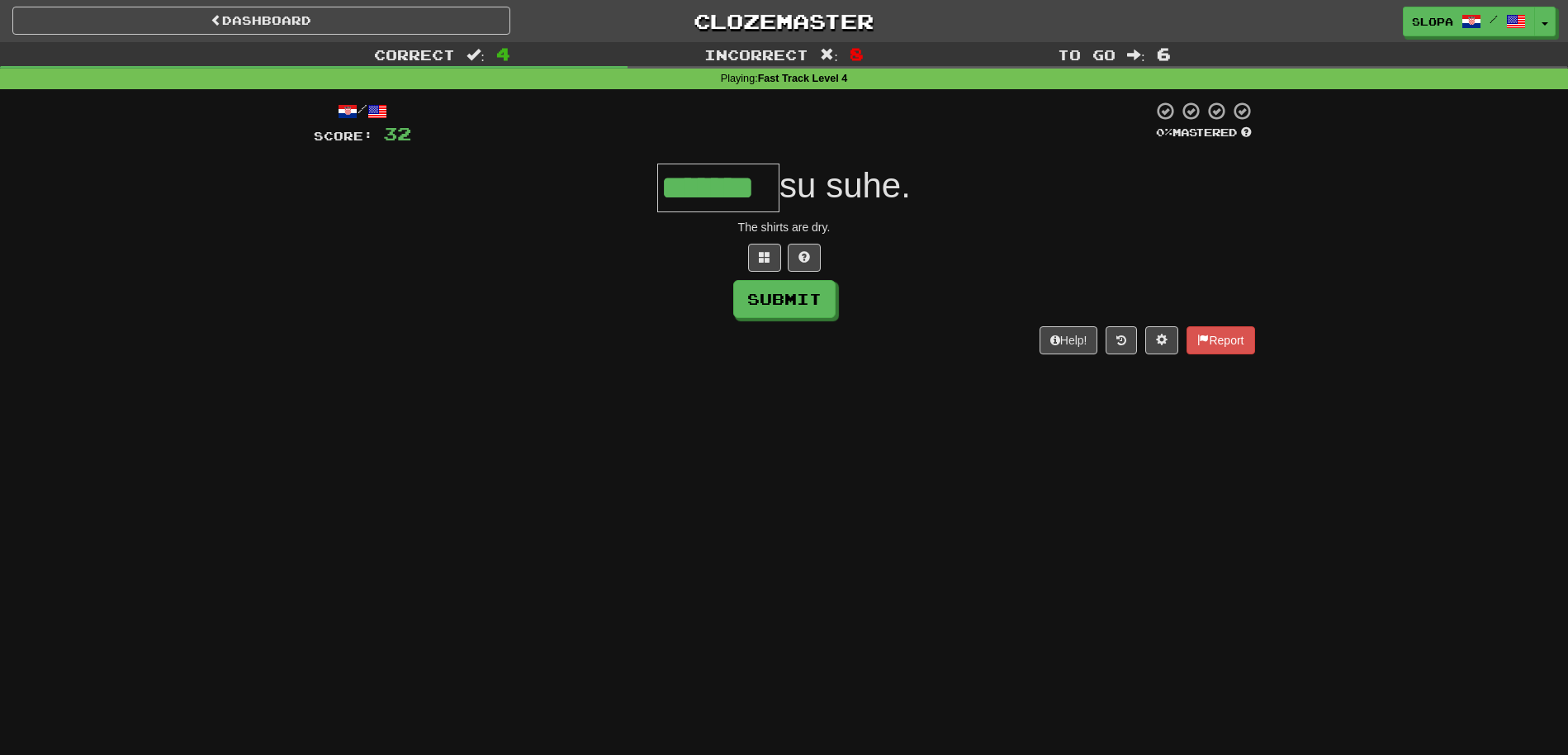 type on "*******" 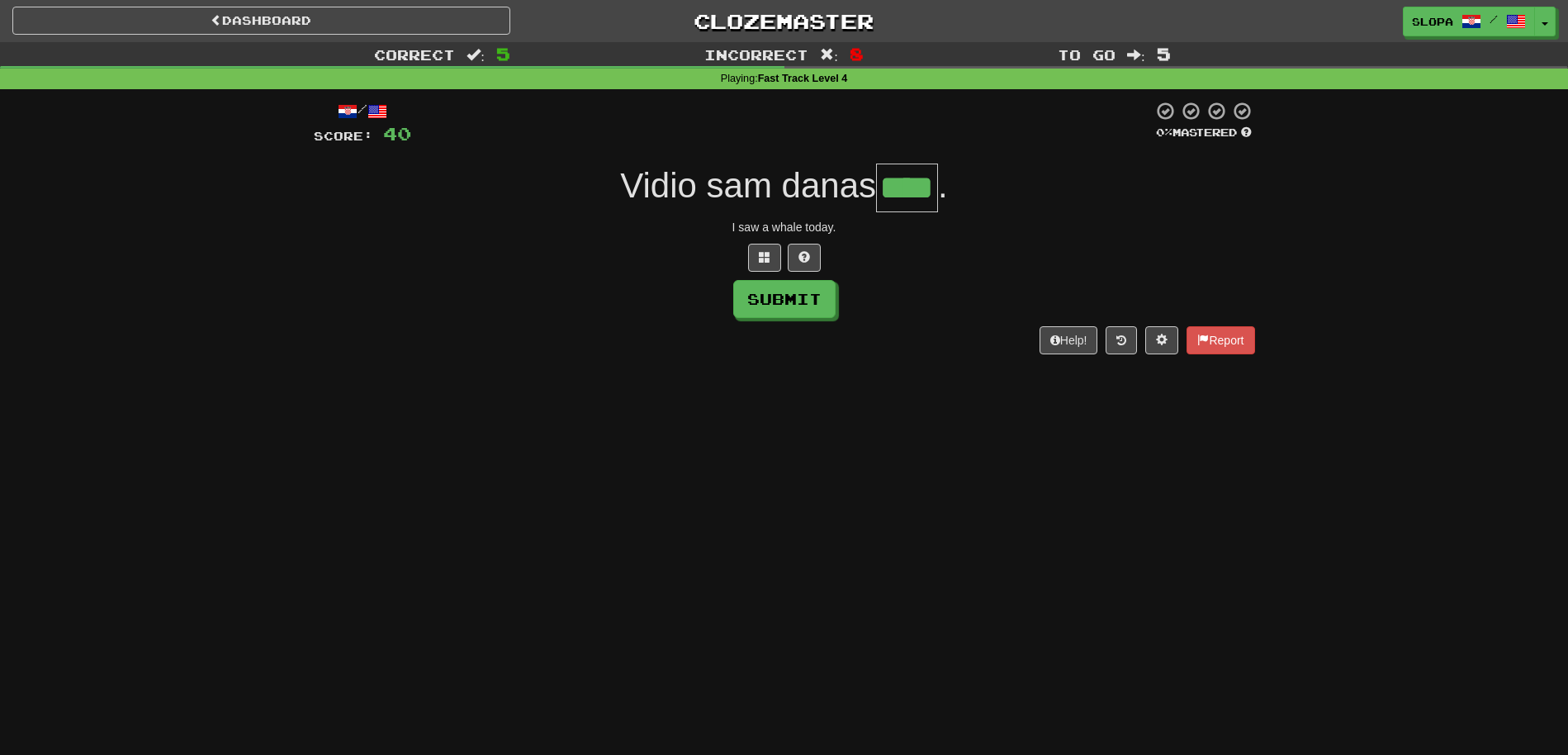 type on "****" 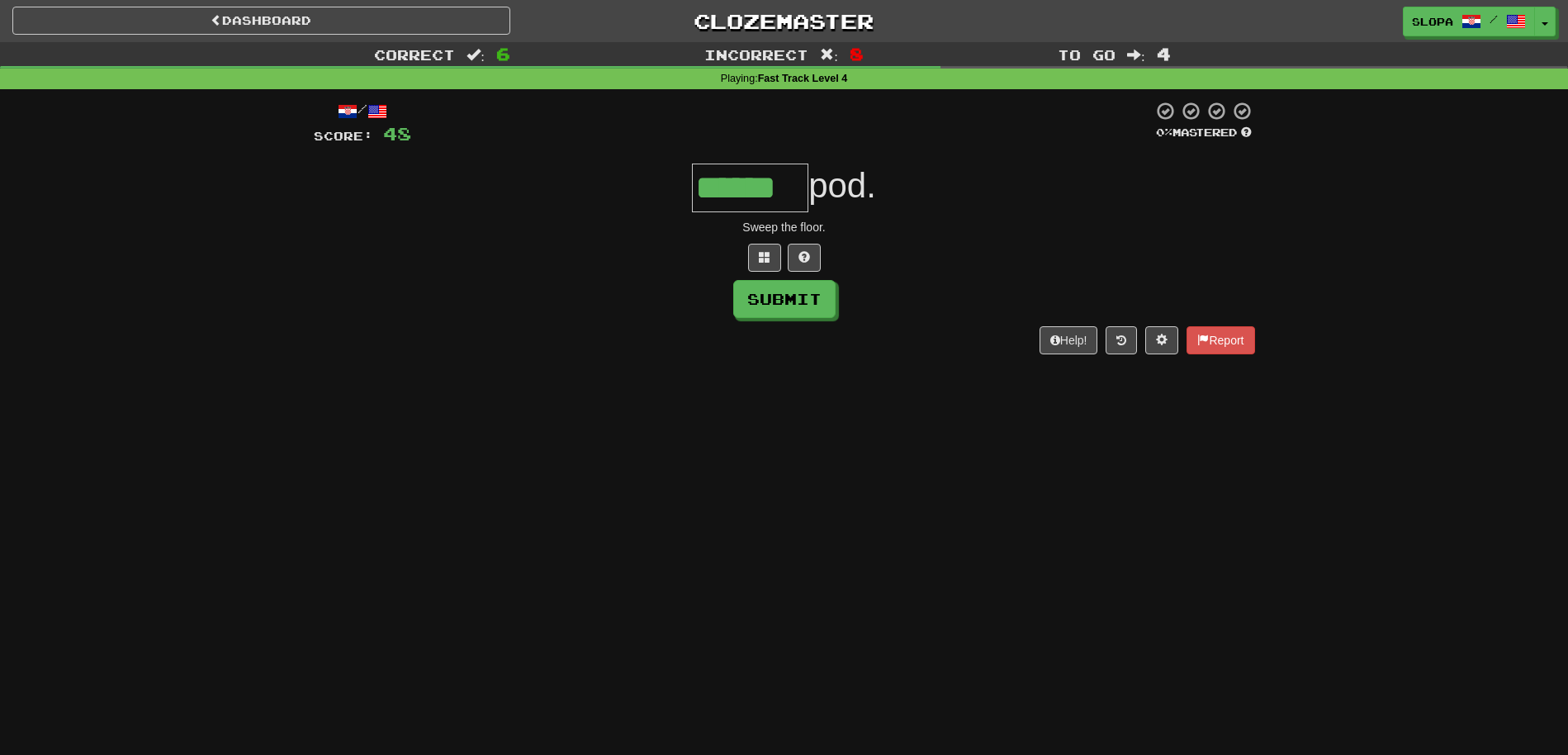 type on "******" 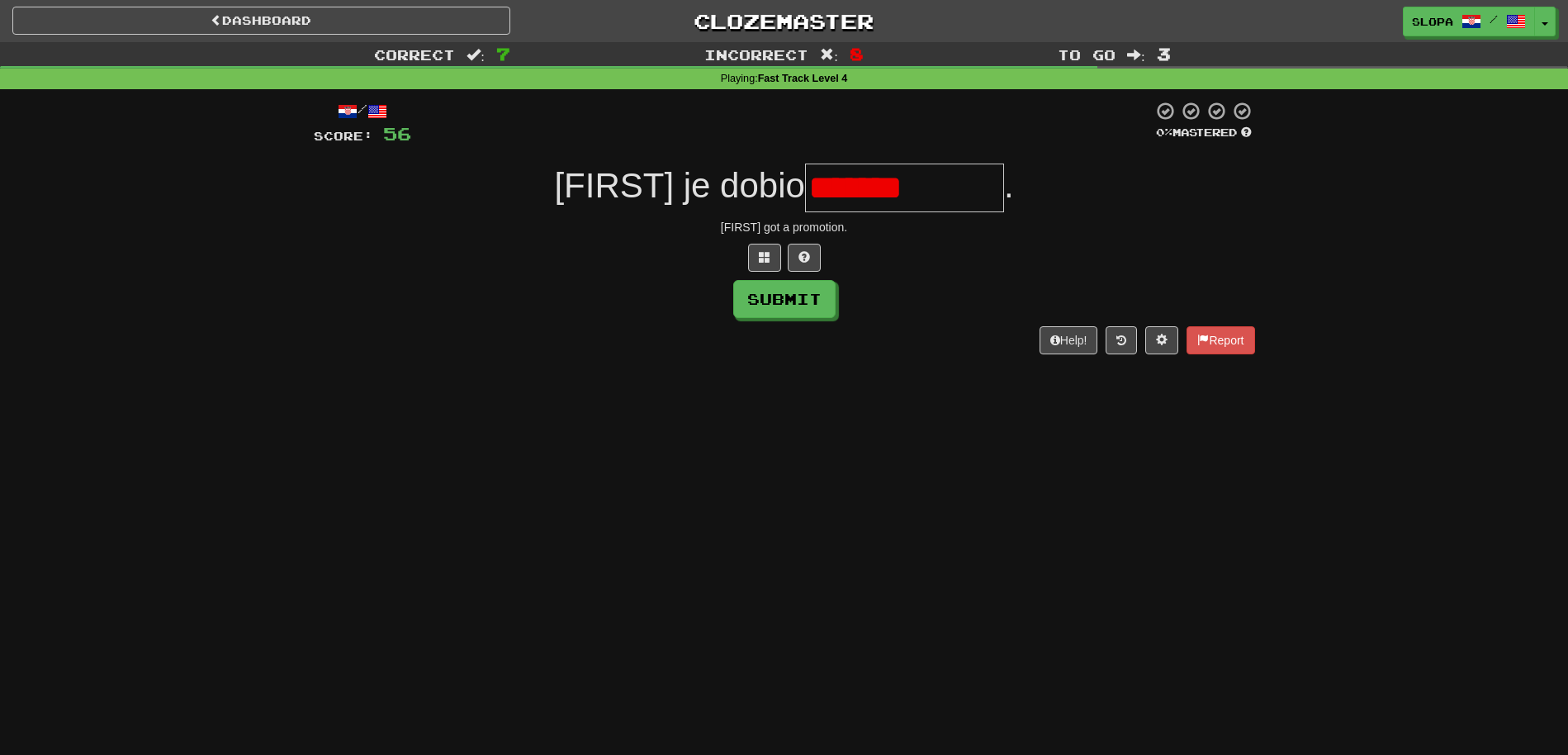 type on "**********" 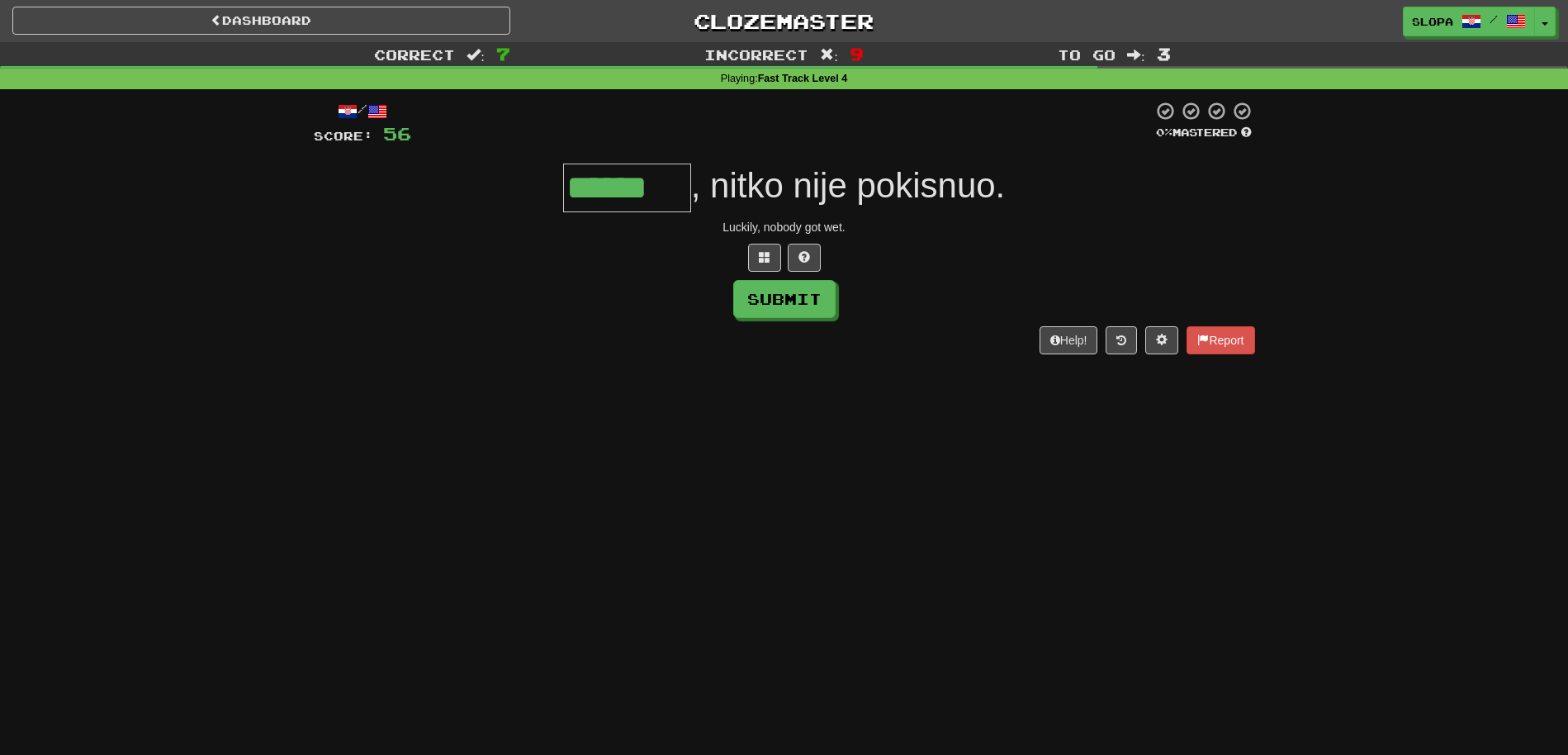 type on "******" 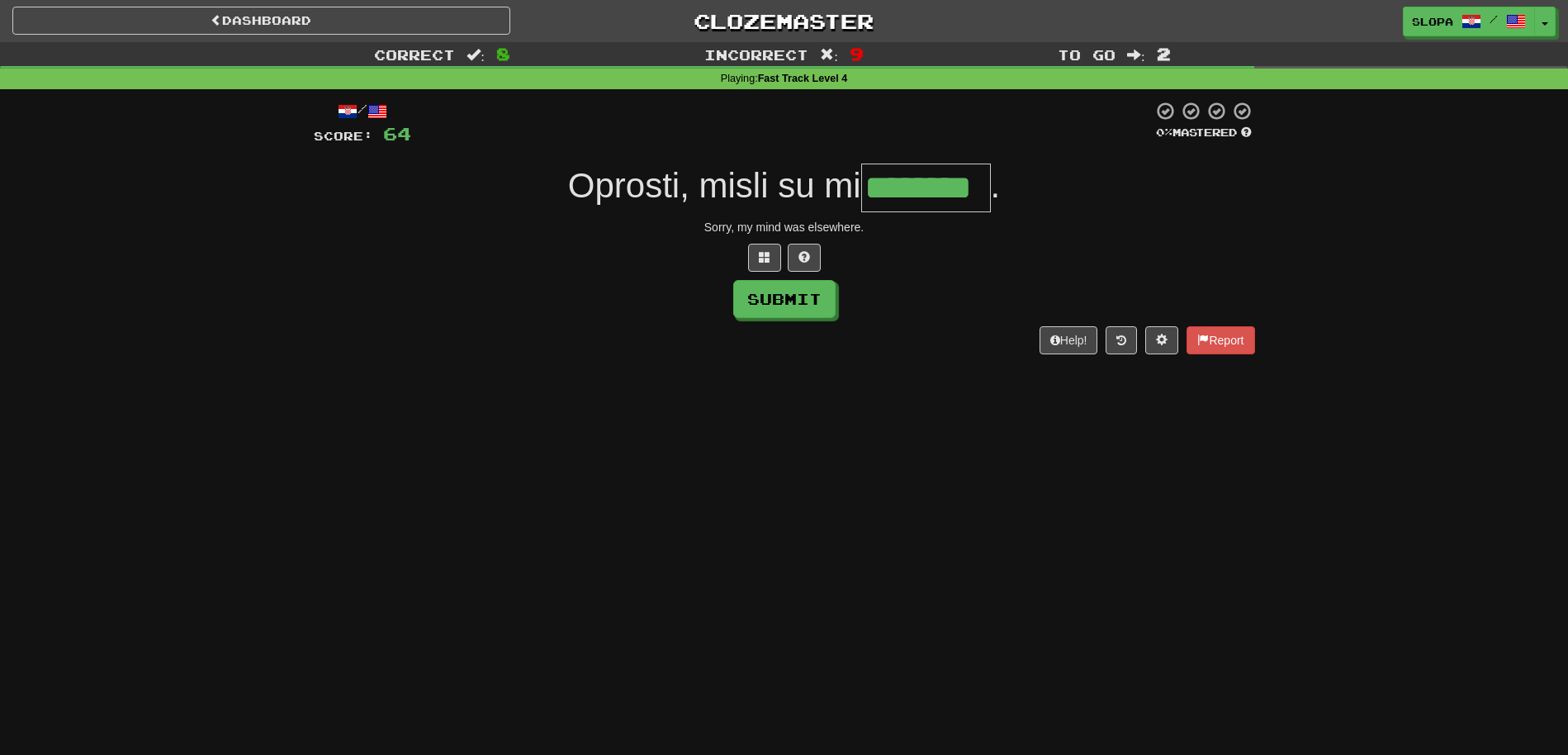 type on "********" 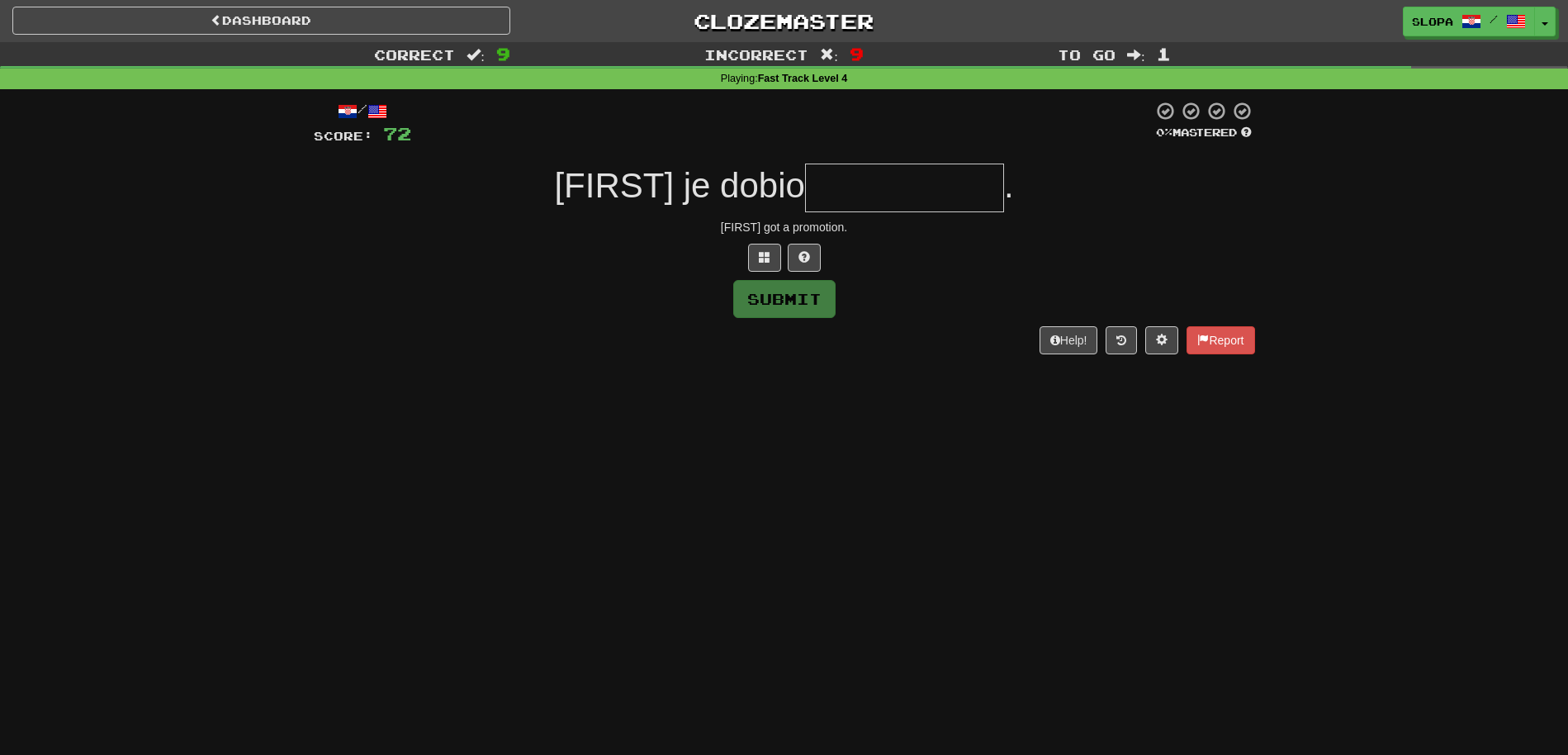 type on "**********" 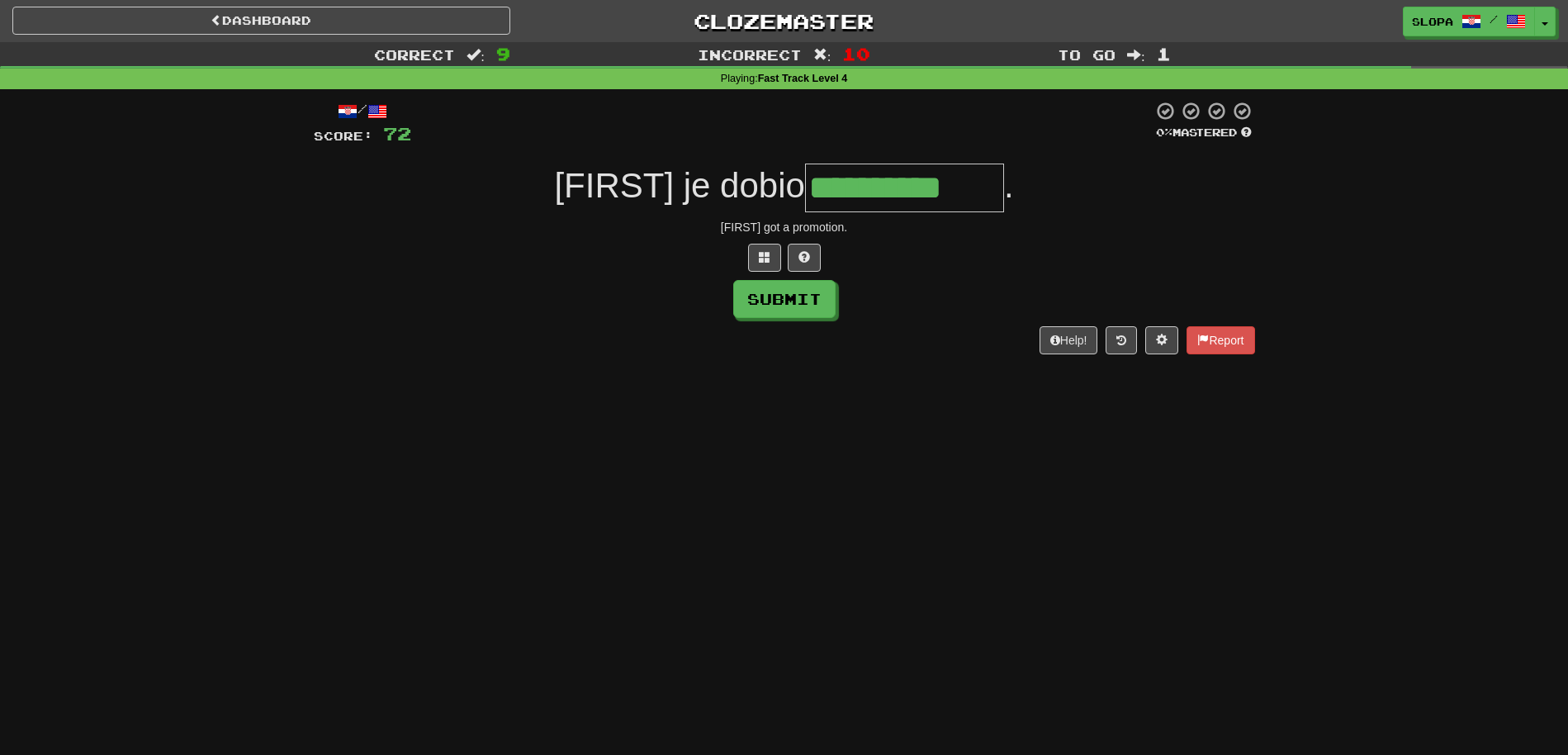 type on "**********" 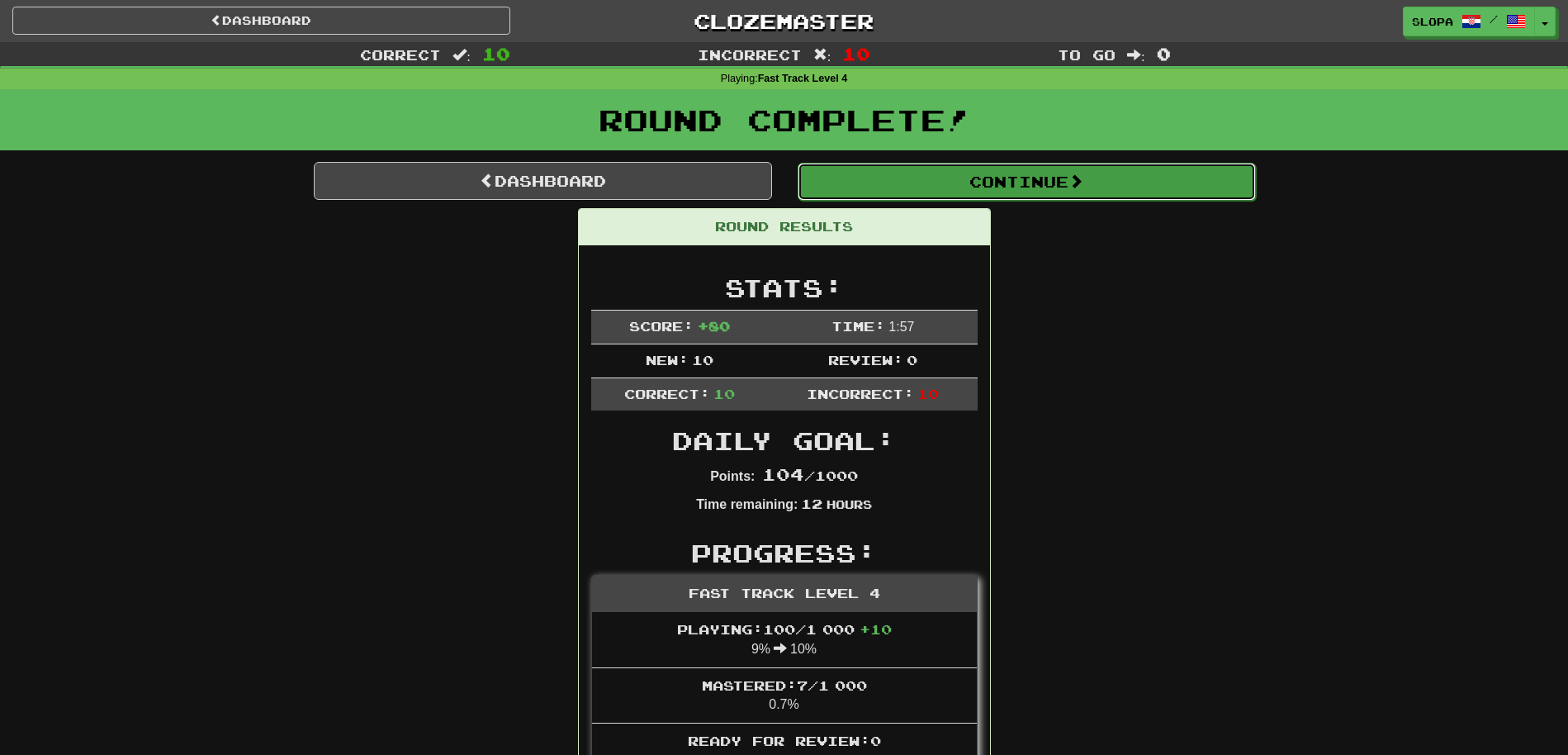 click on "Continue" at bounding box center (1026, 182) 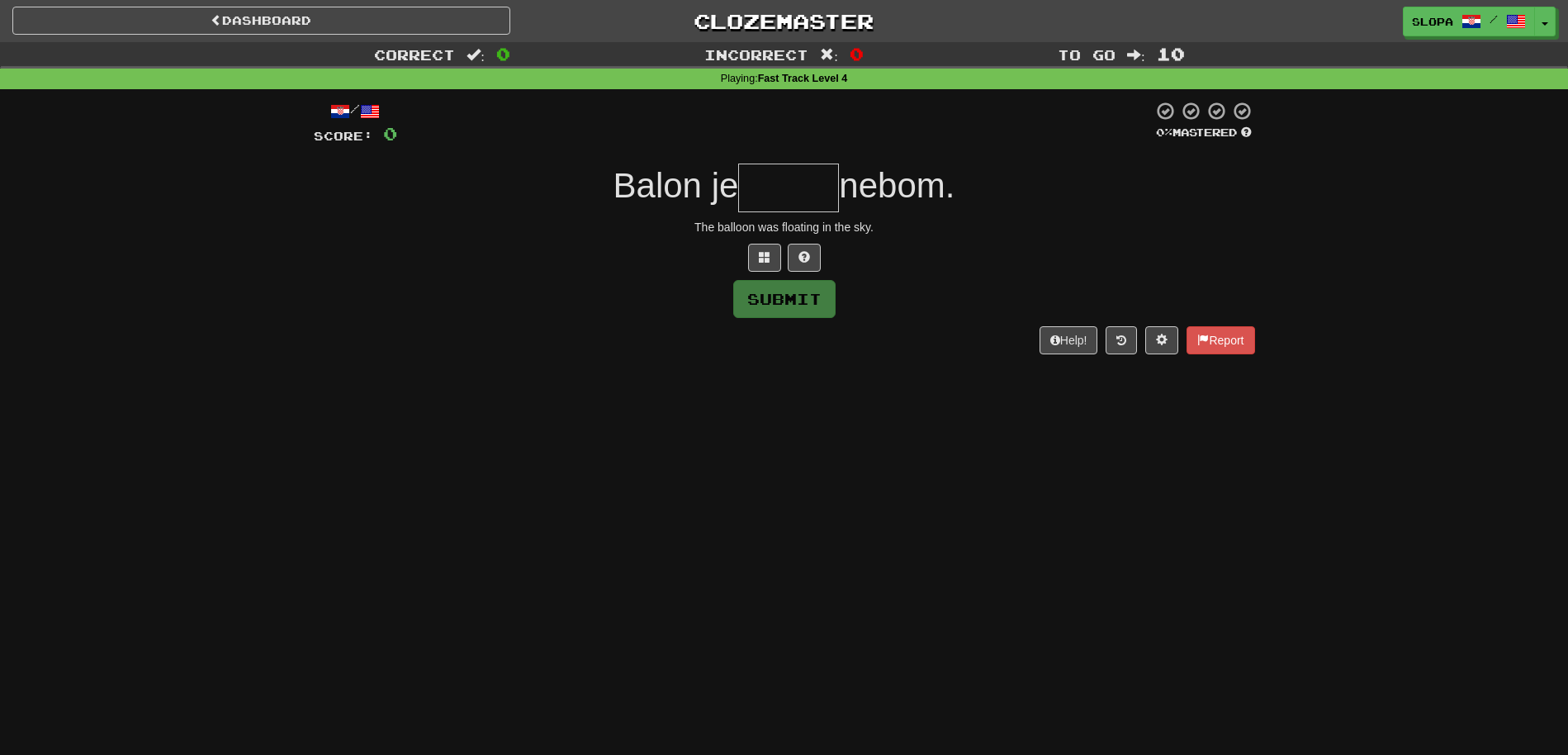 click at bounding box center [789, 188] 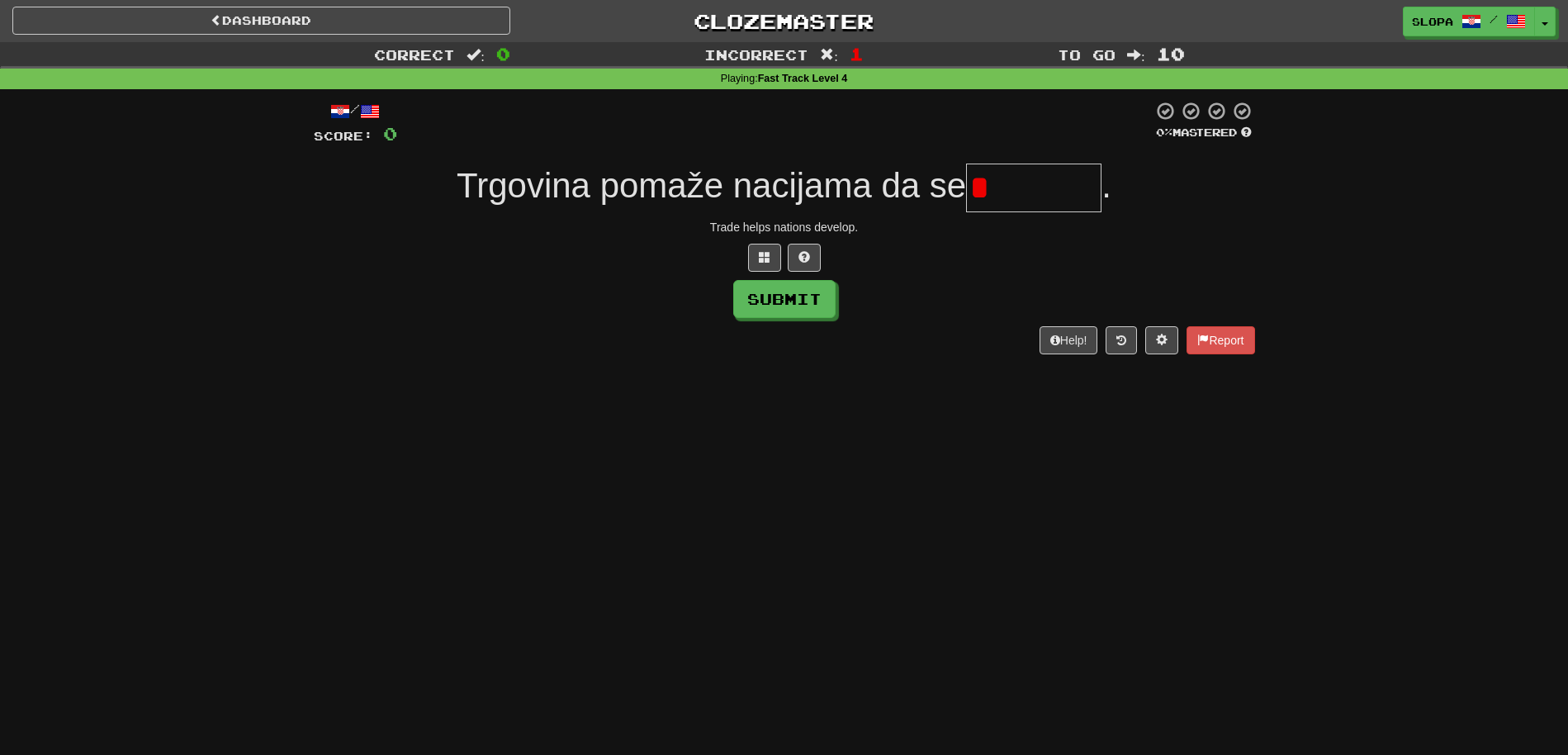 type on "*********" 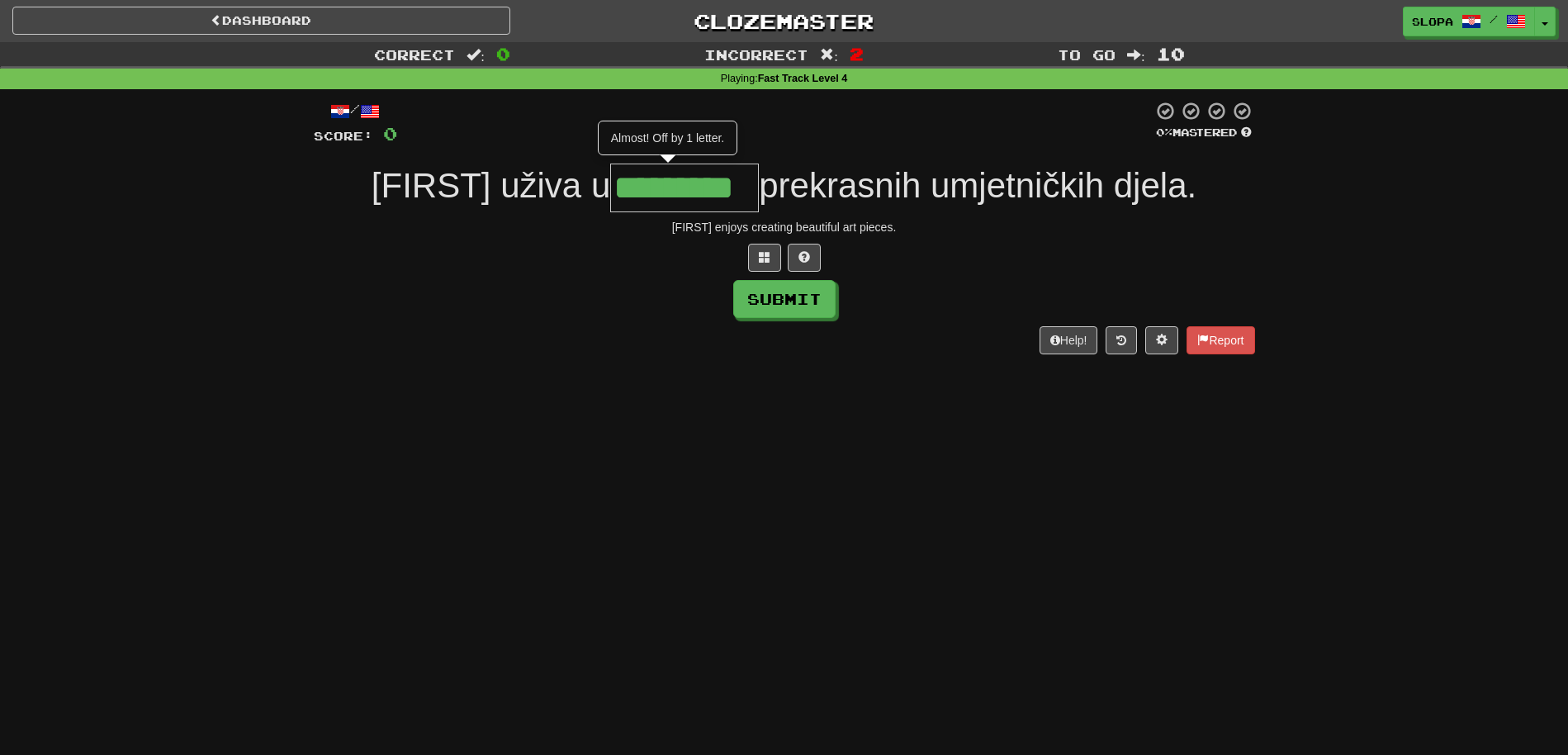 type on "*********" 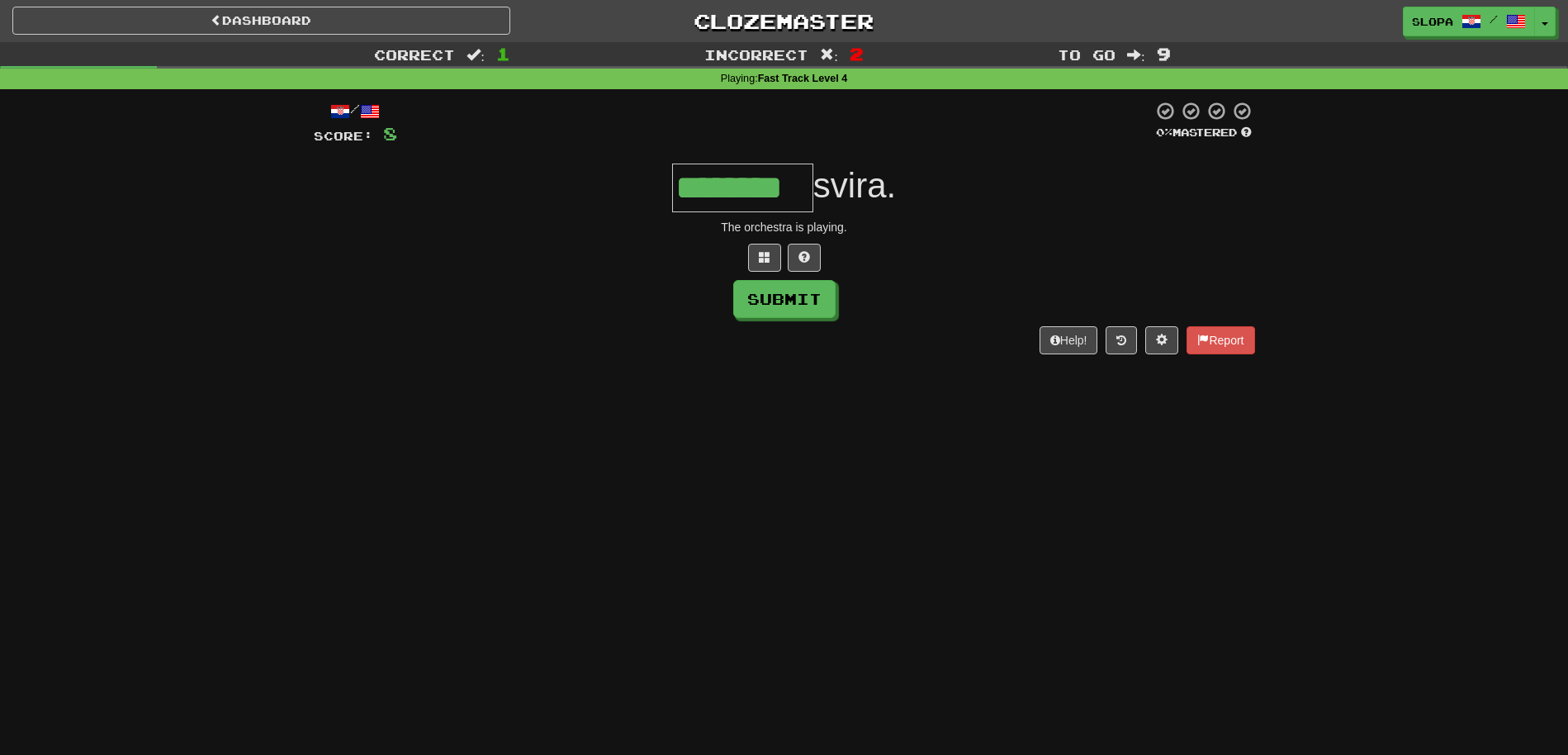 type on "********" 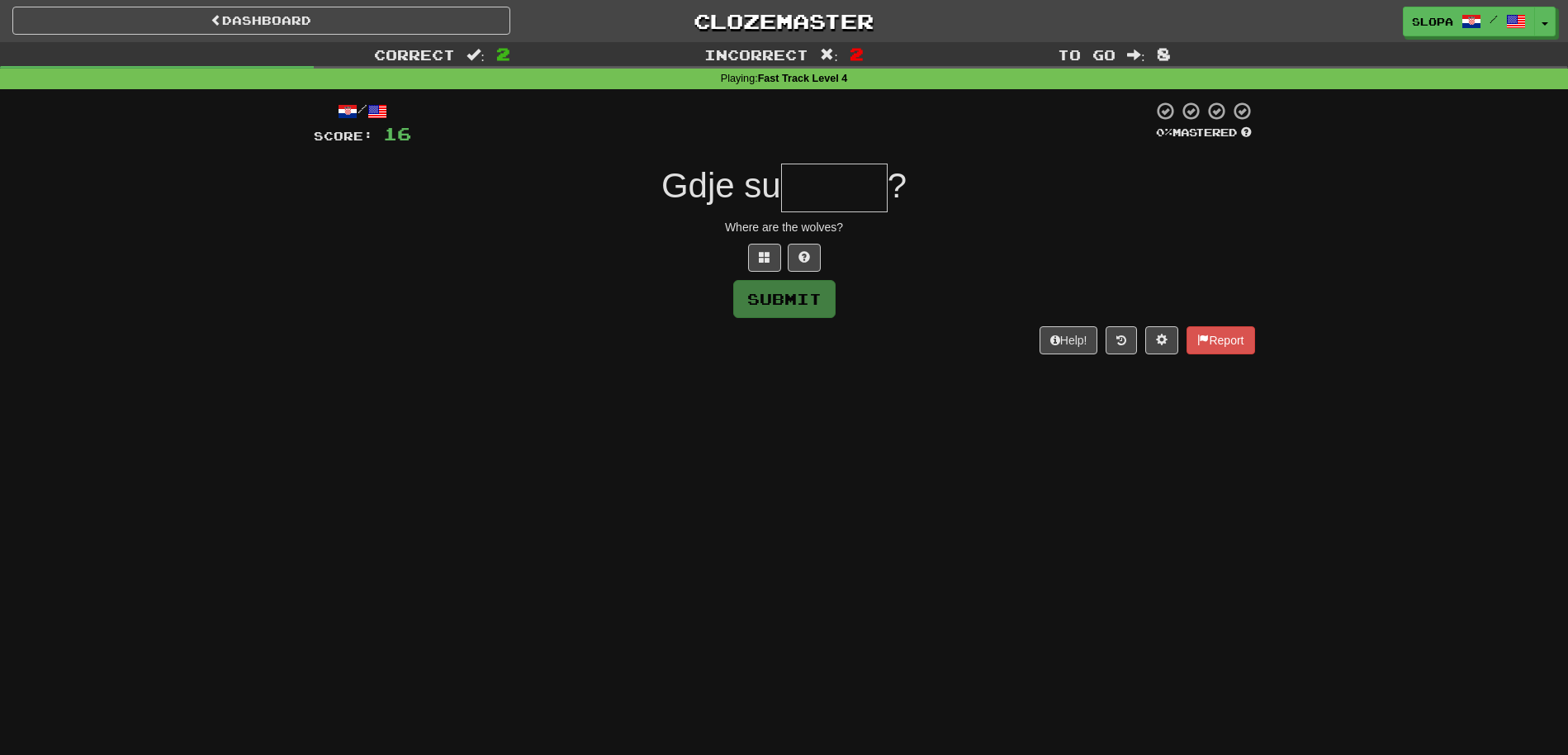 type on "*" 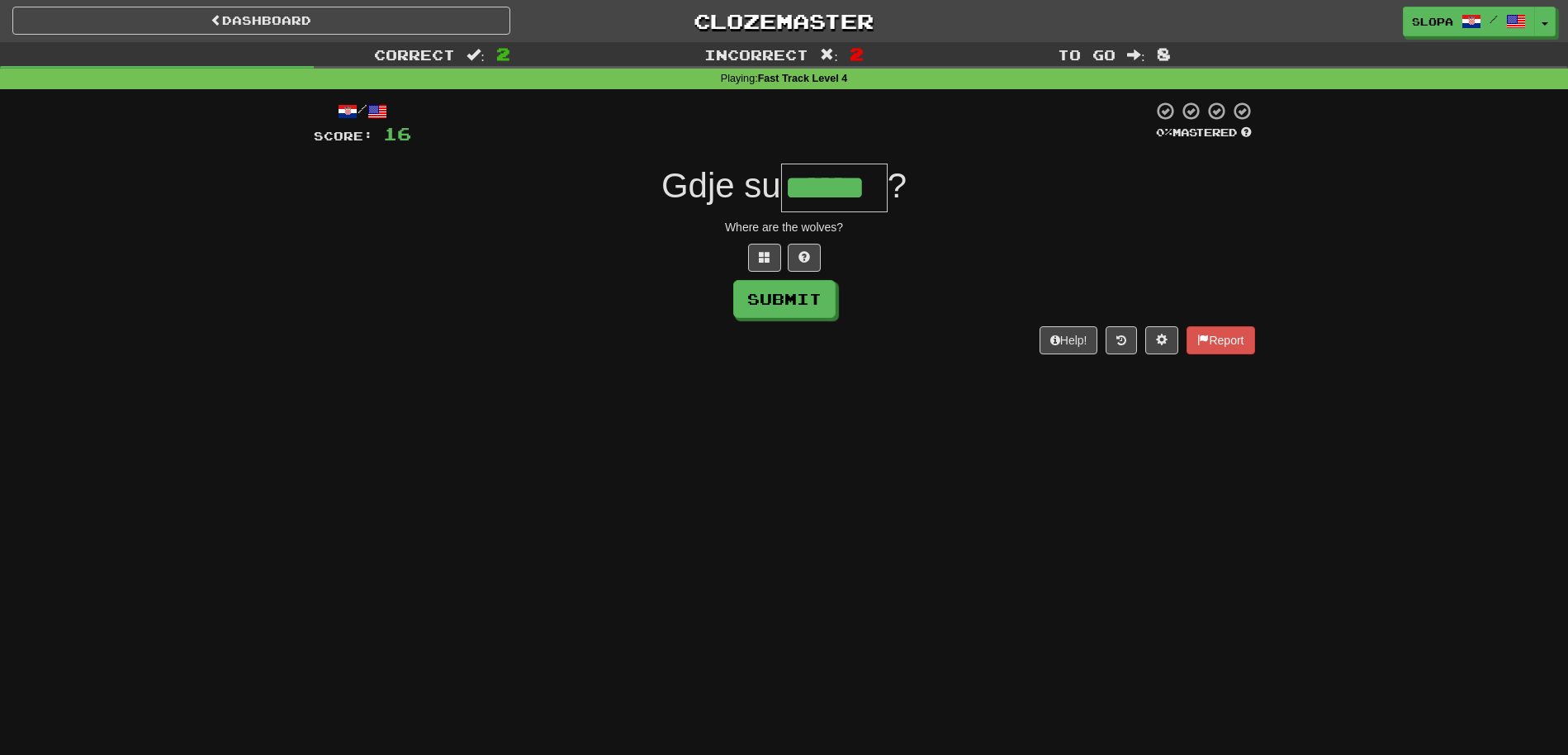 type on "******" 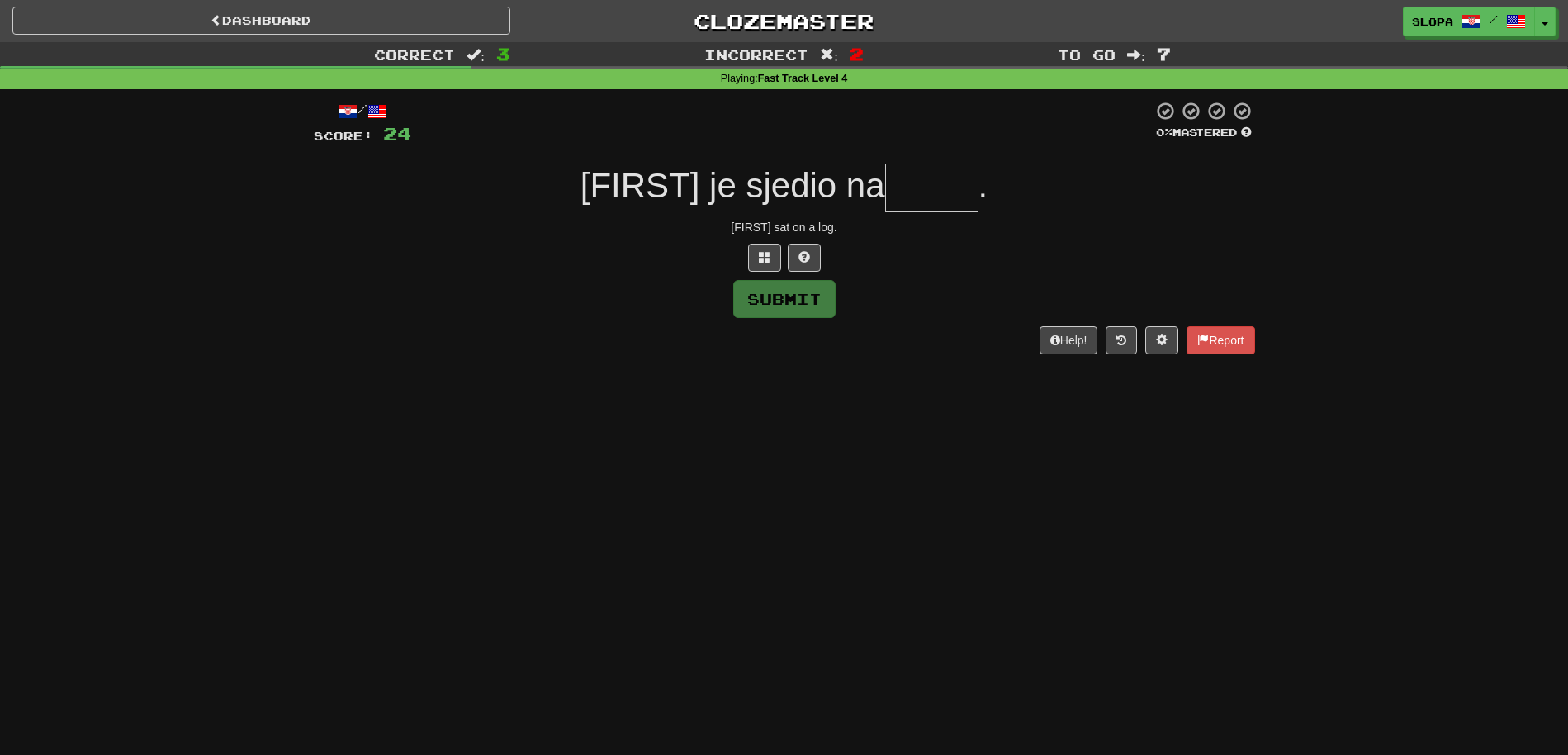 type on "*****" 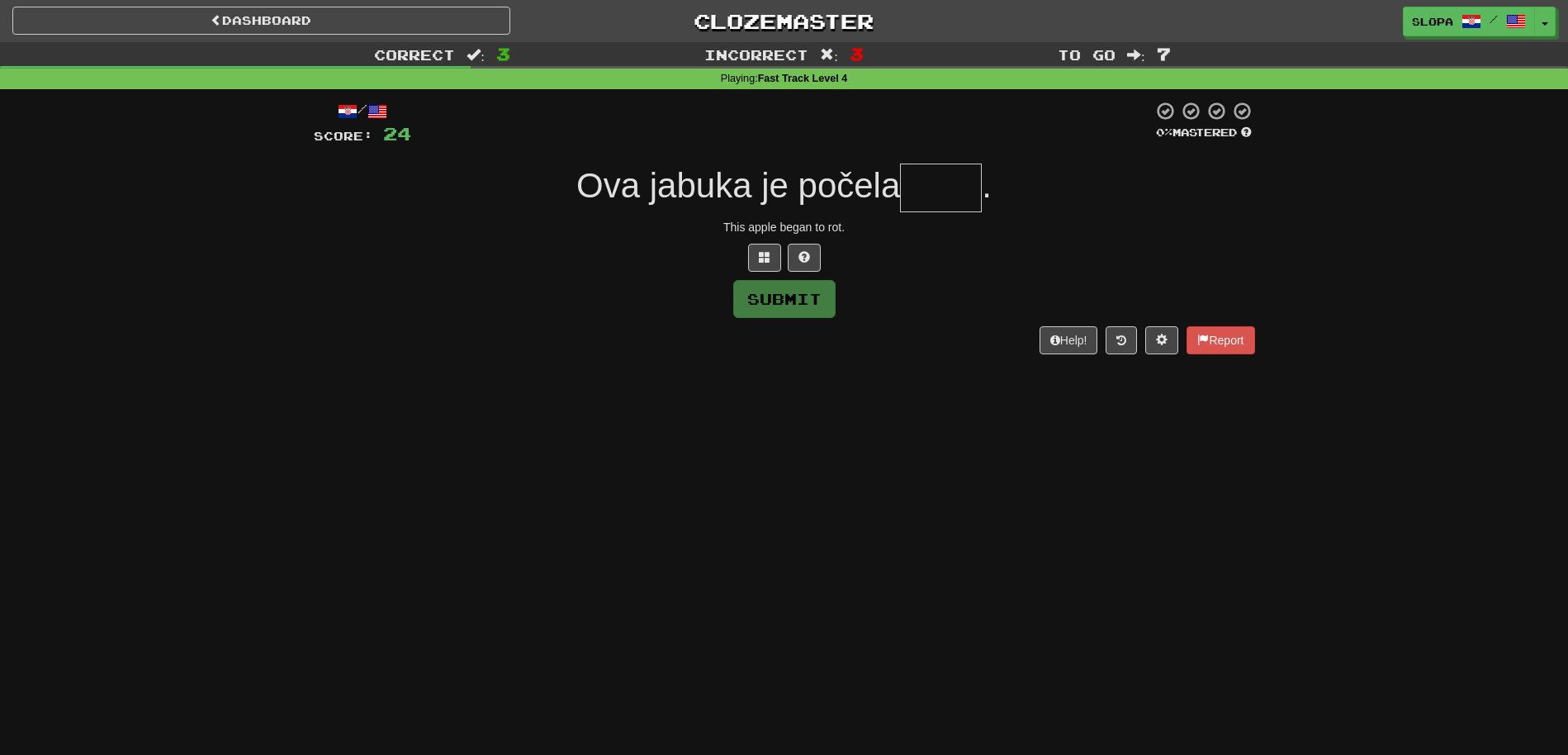 type on "*******" 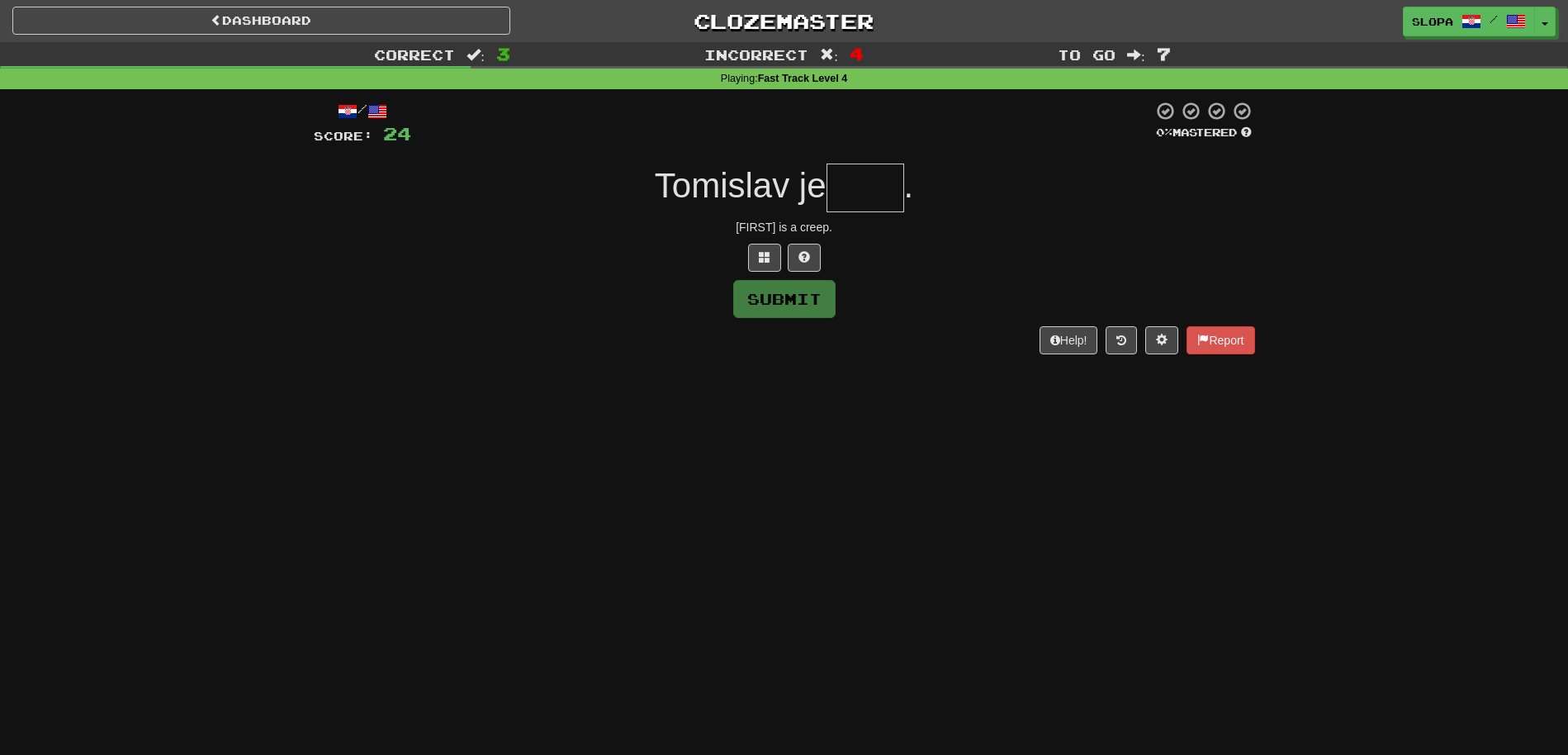 type on "*" 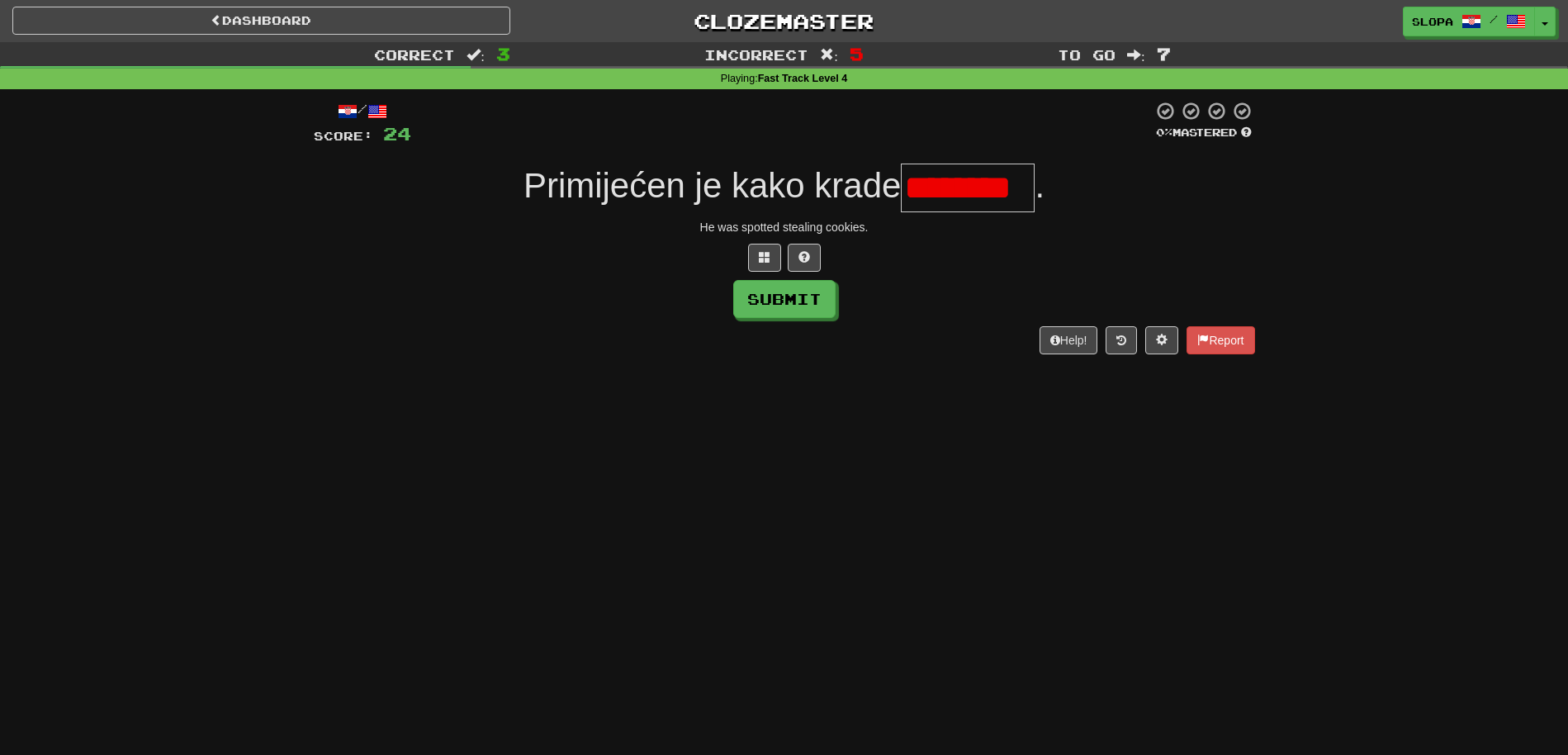 scroll, scrollTop: 0, scrollLeft: 0, axis: both 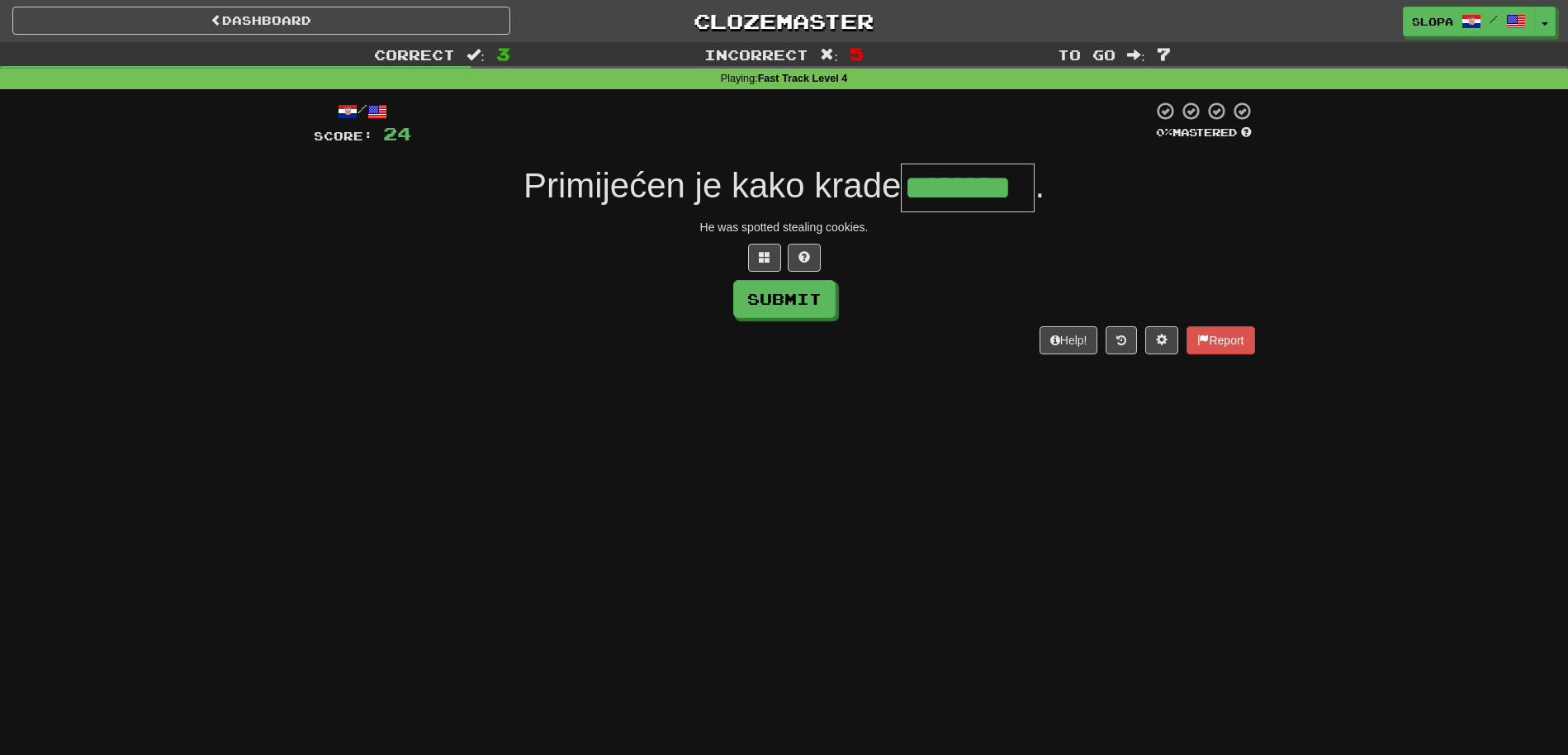 type on "********" 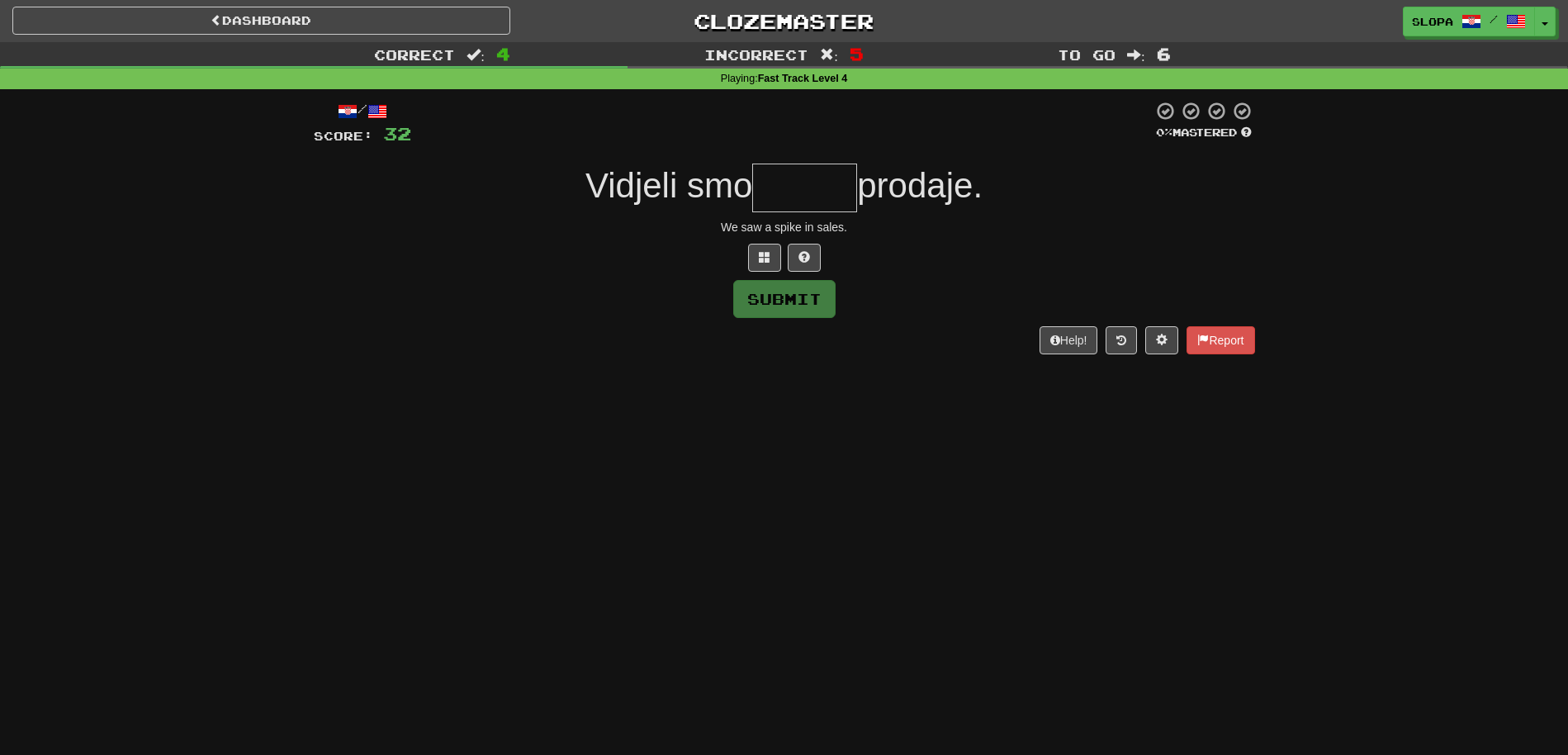 type on "******" 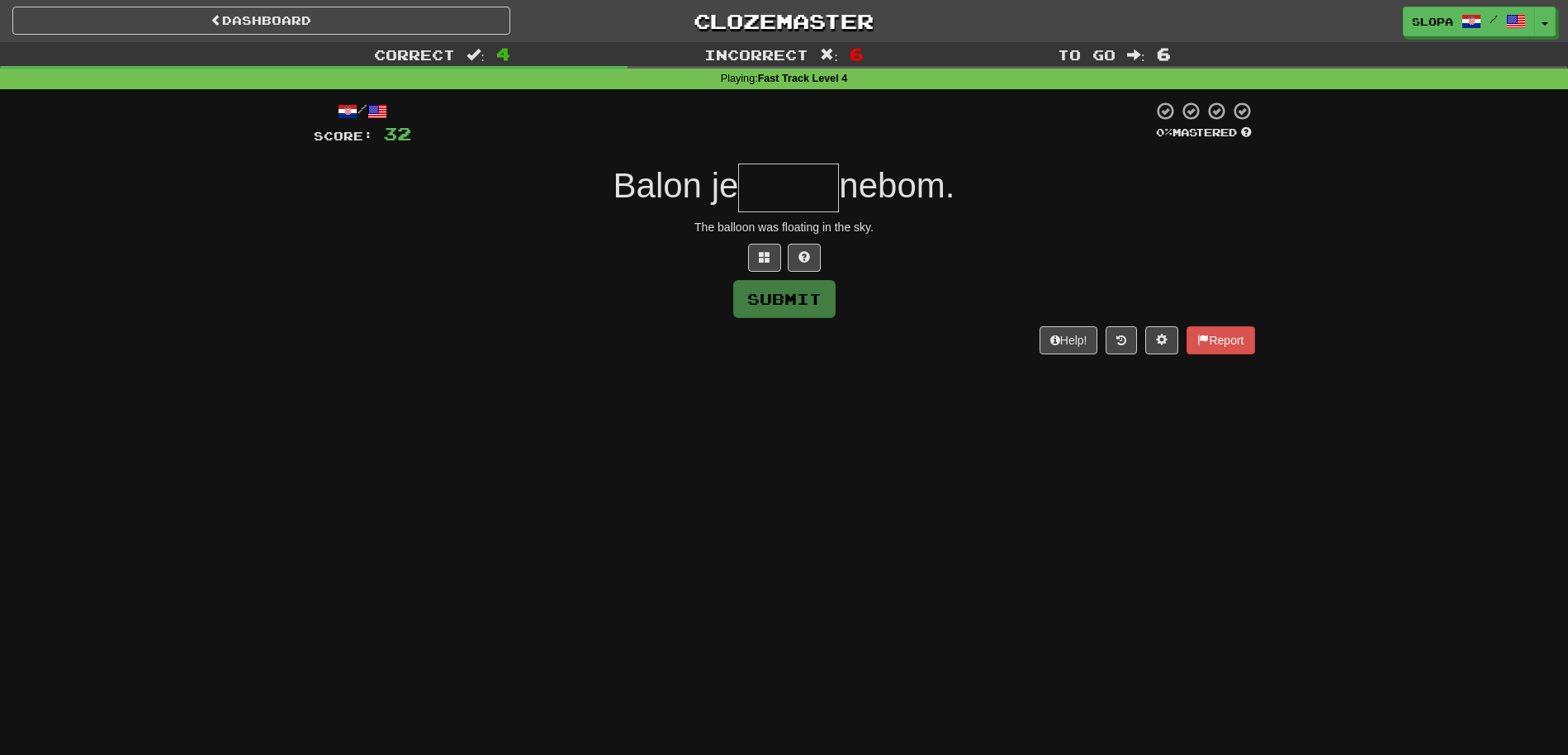 type on "******" 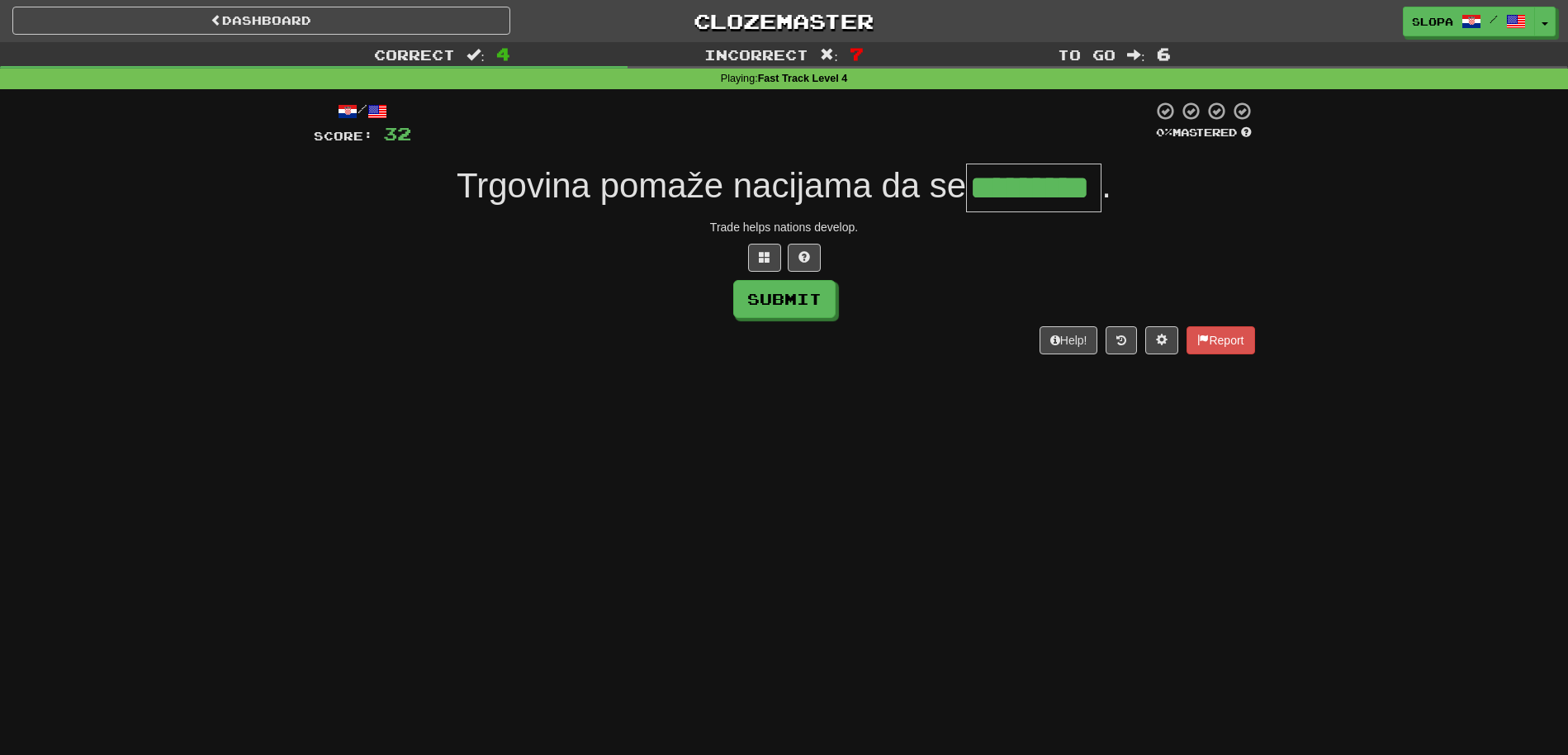 type on "*********" 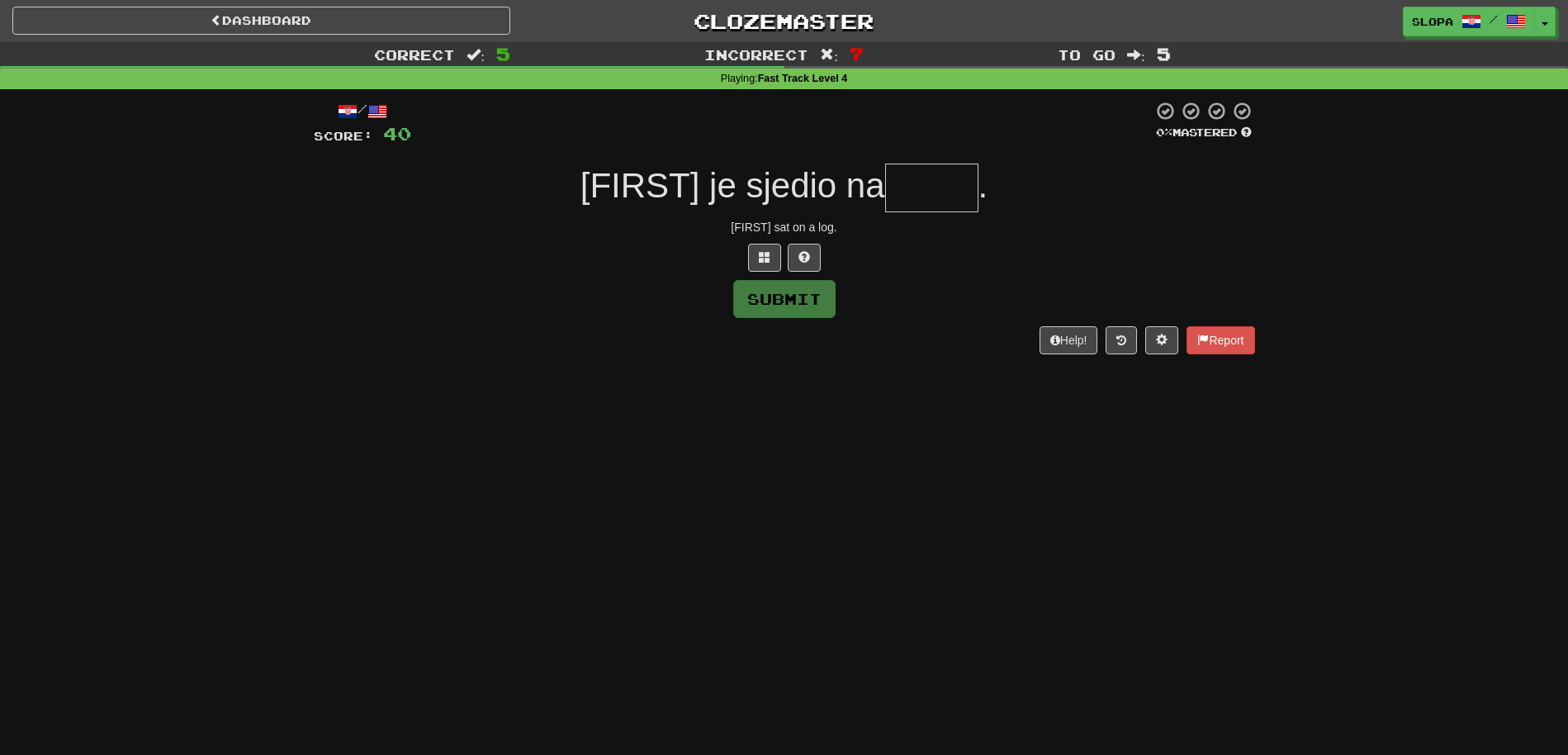 type on "*****" 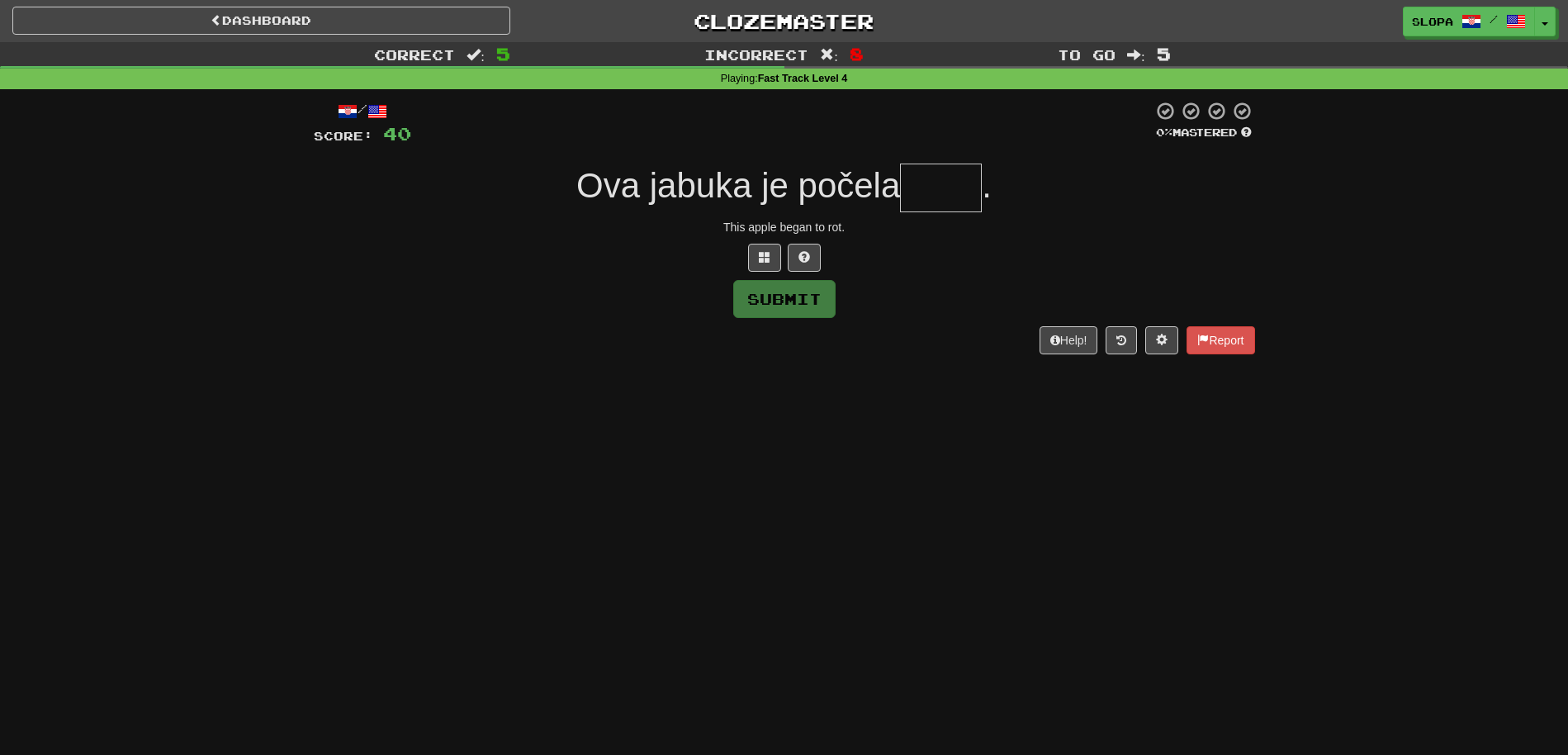 type on "*******" 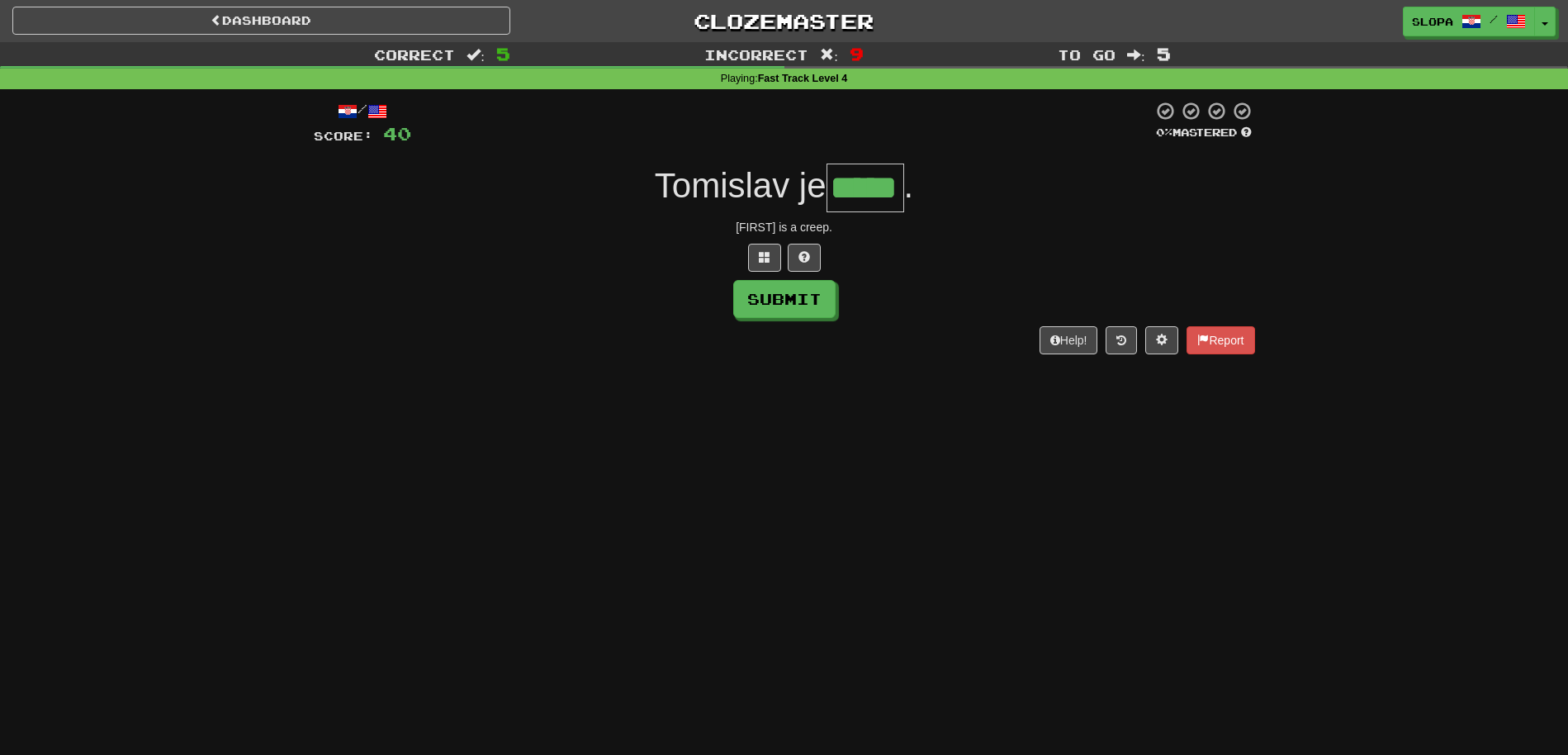 type on "*****" 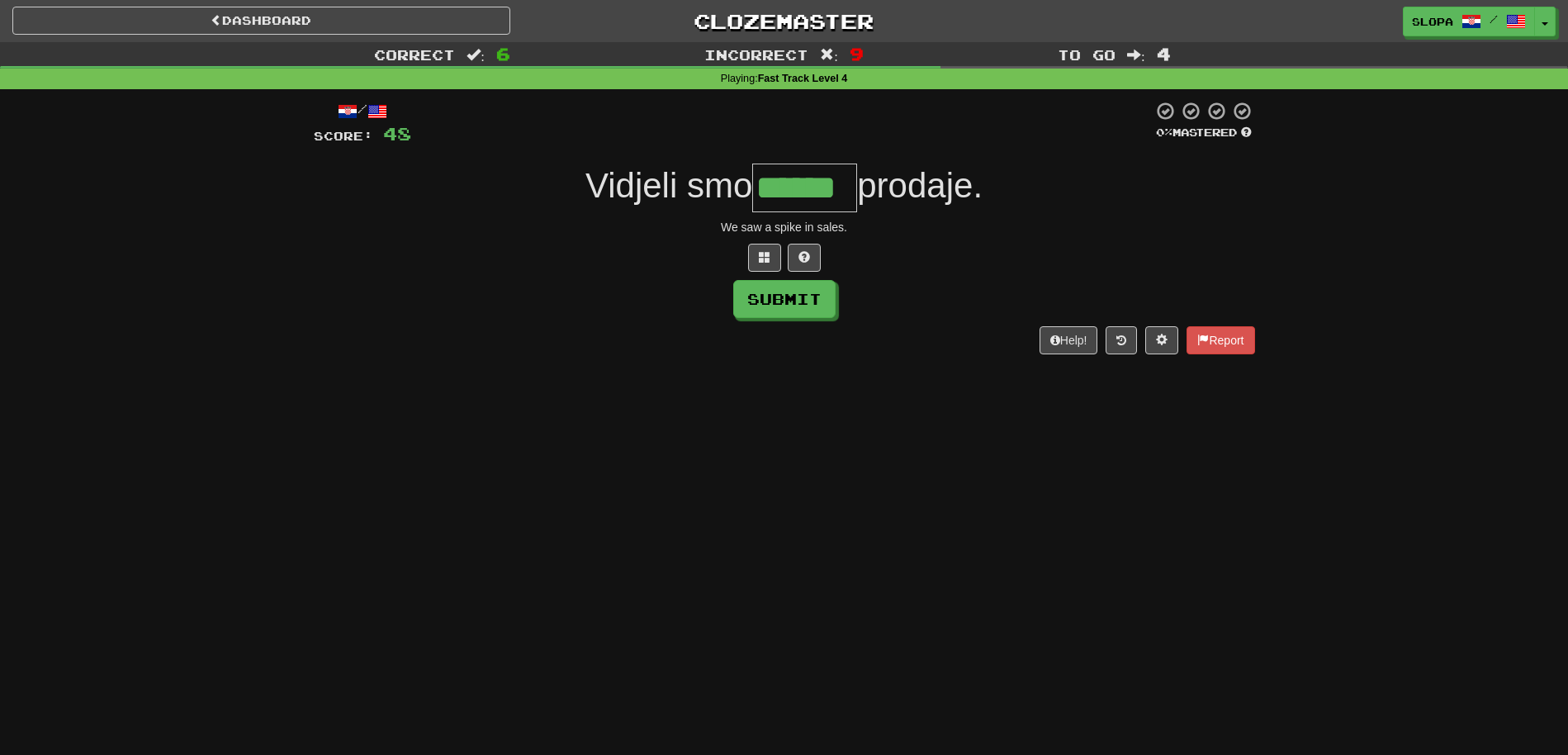type on "******" 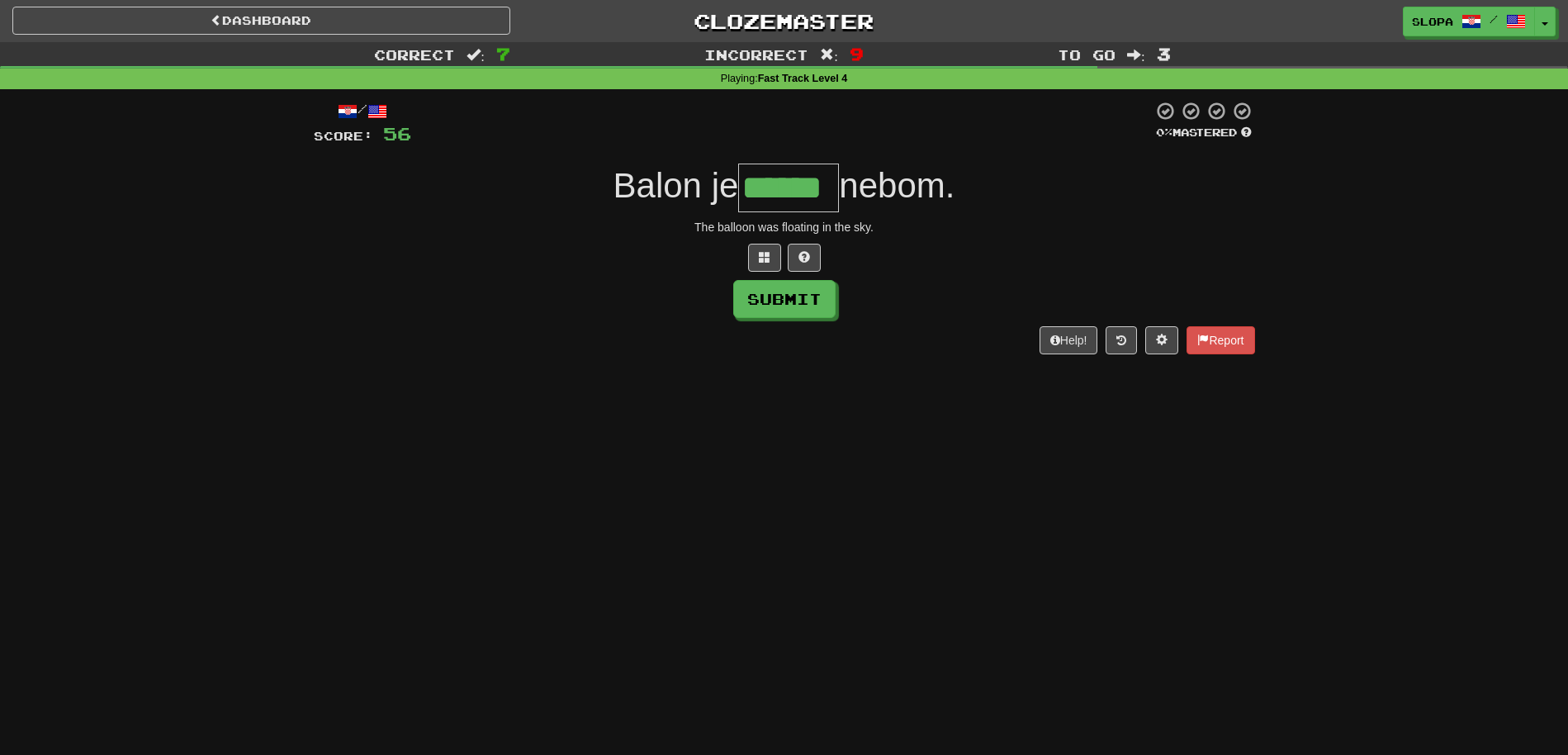 type on "******" 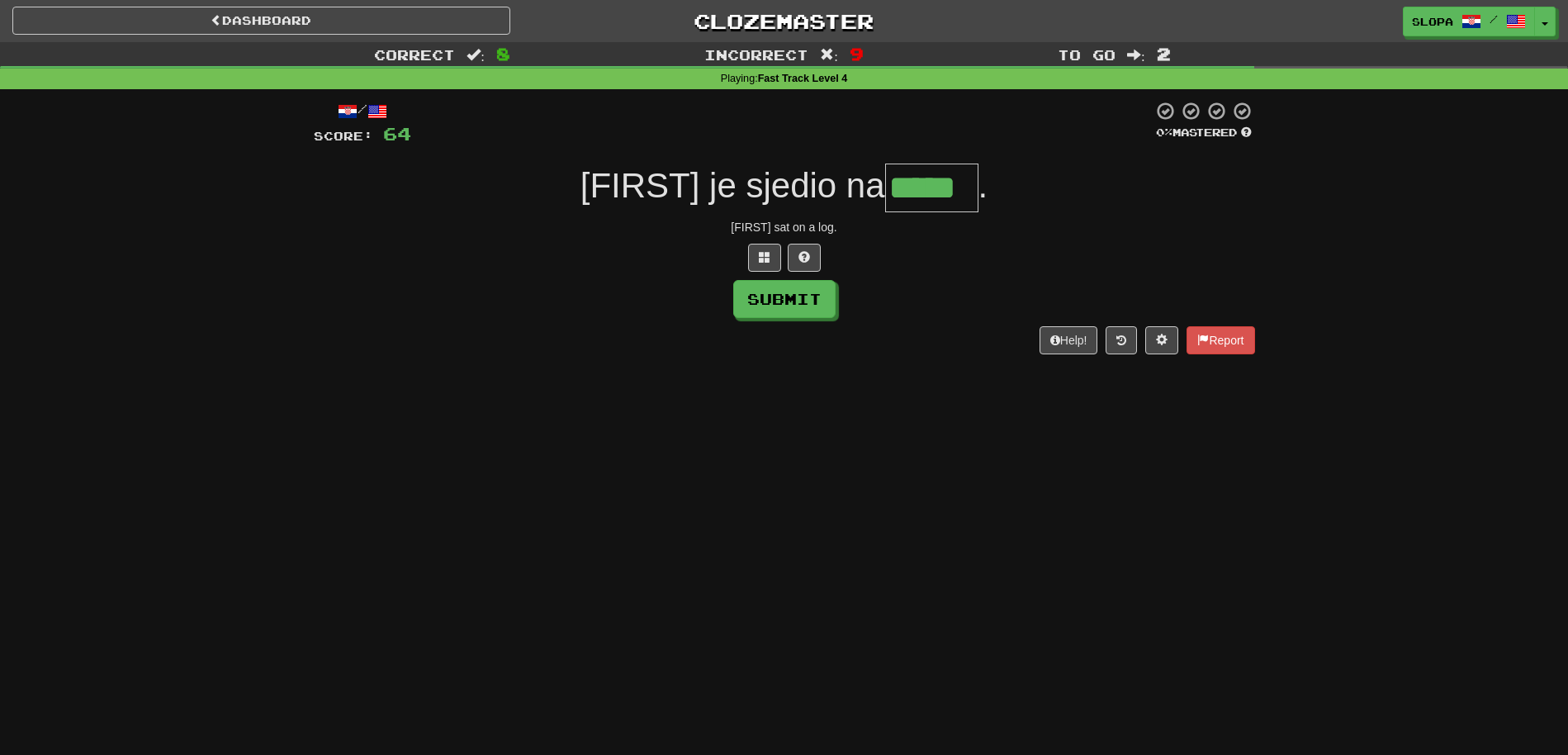 type on "*****" 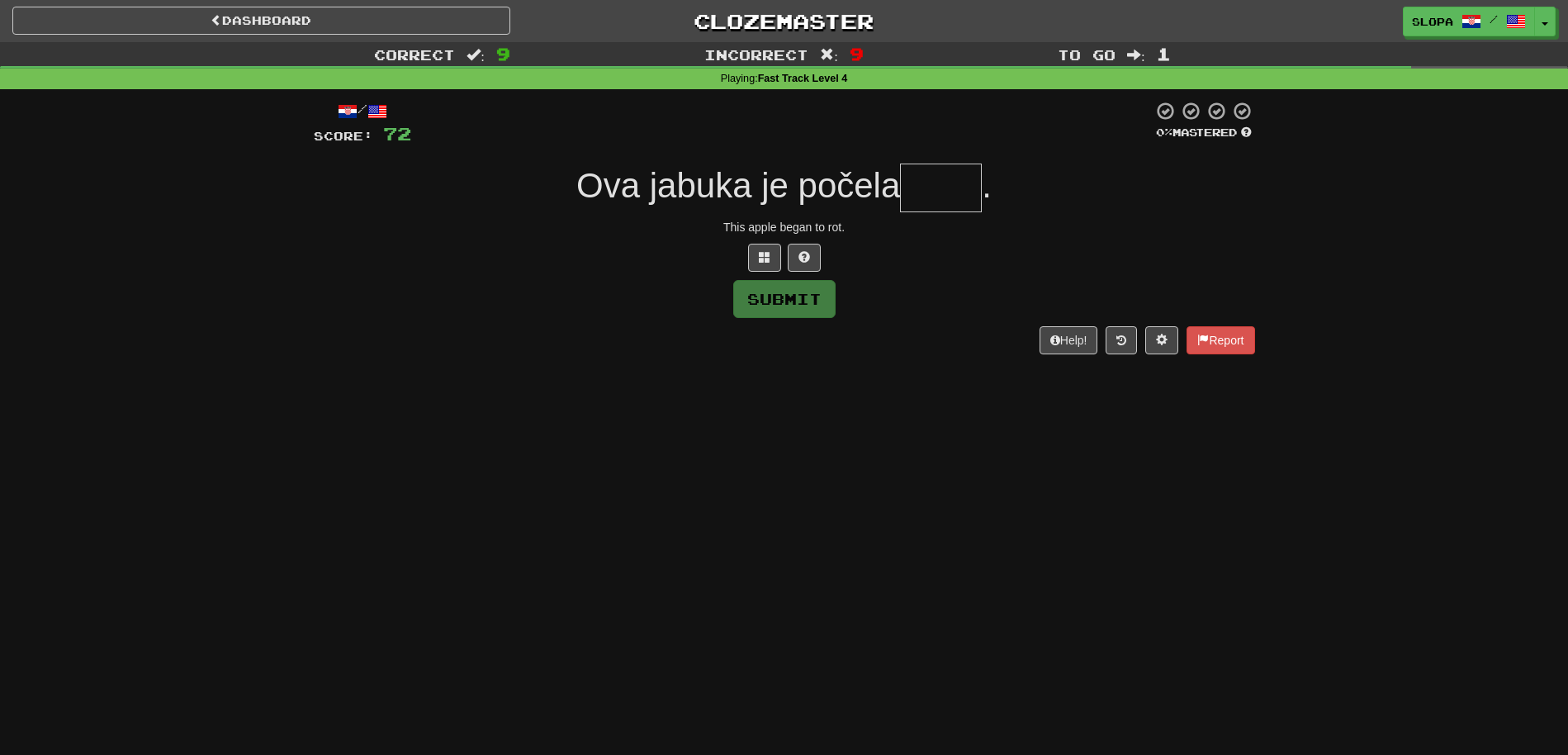 type on "*******" 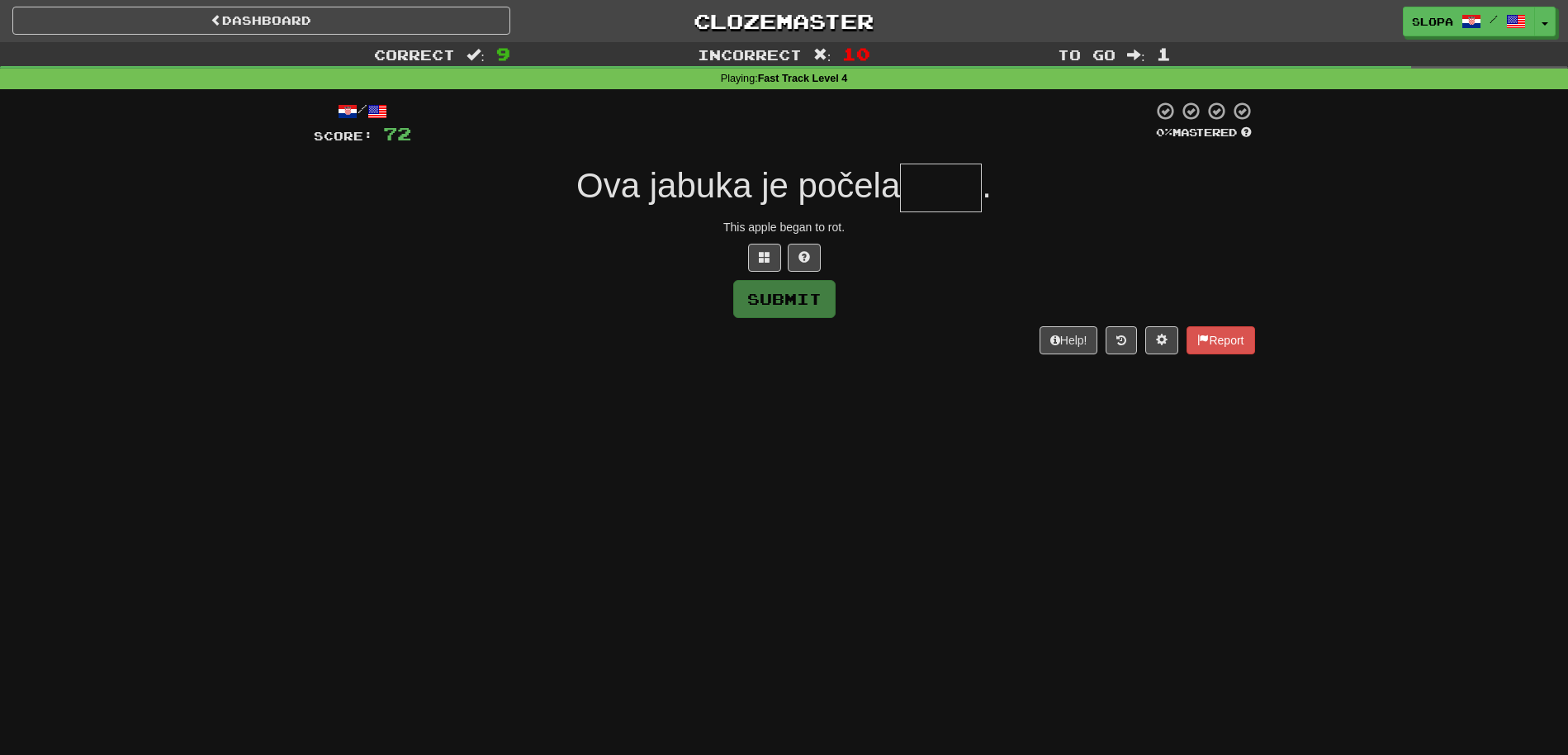 type on "*" 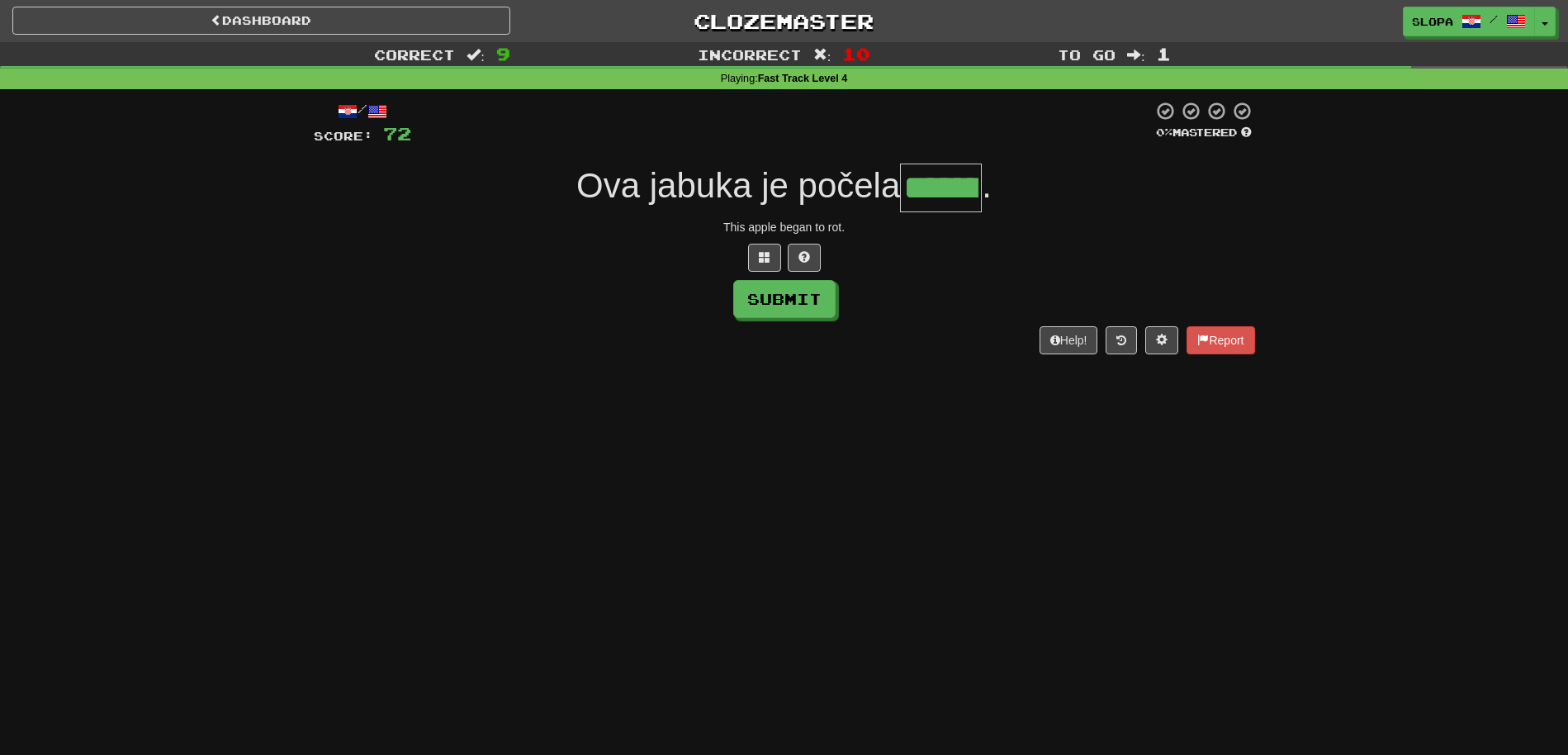 type on "*******" 